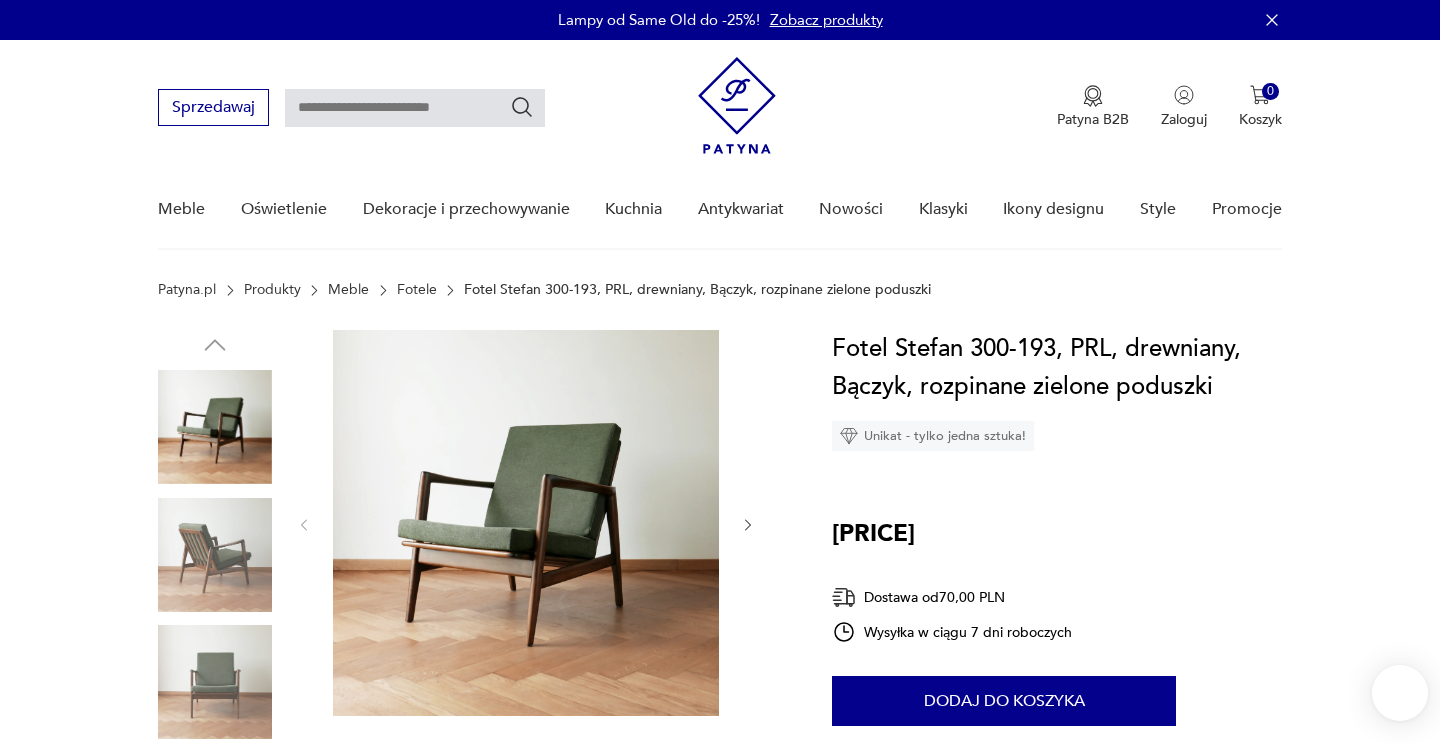 scroll, scrollTop: 0, scrollLeft: 0, axis: both 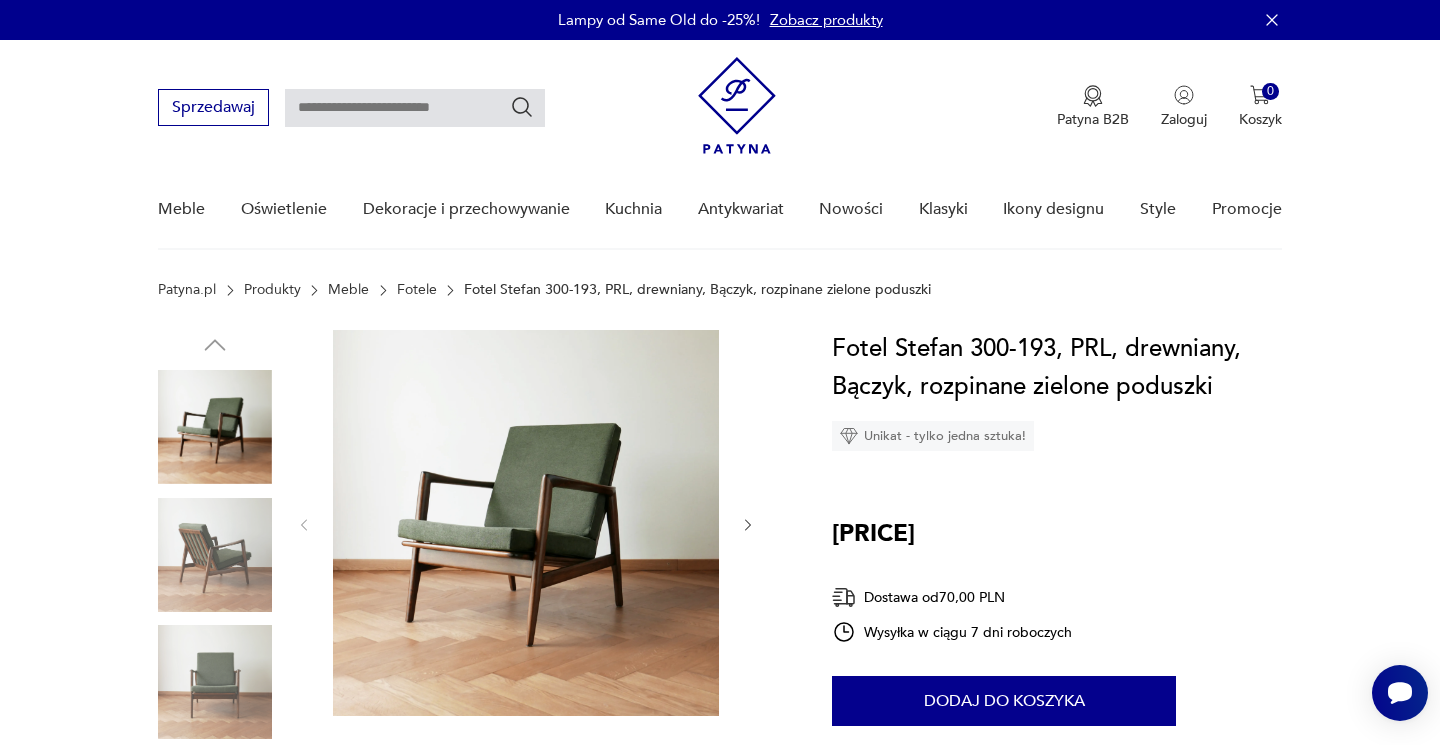 click at bounding box center (748, 525) 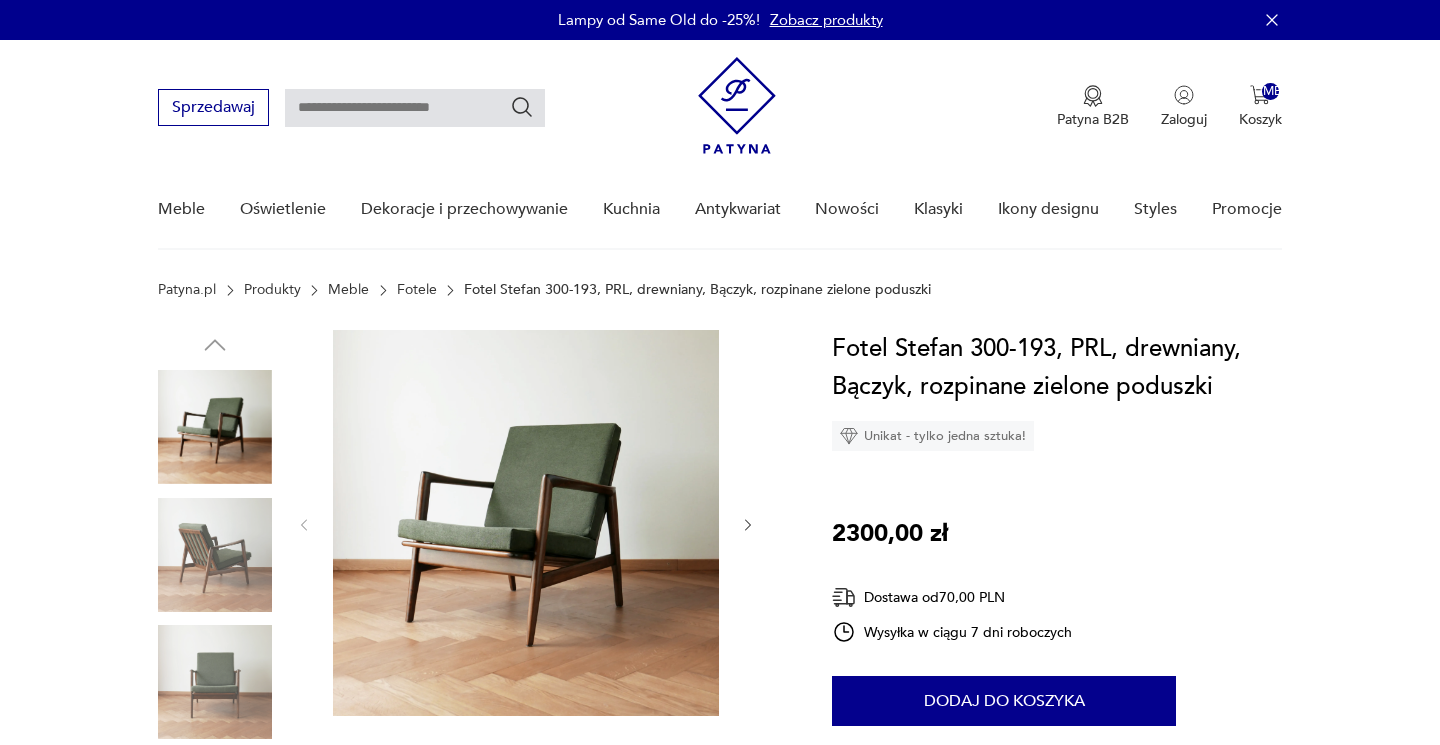 scroll, scrollTop: 0, scrollLeft: 0, axis: both 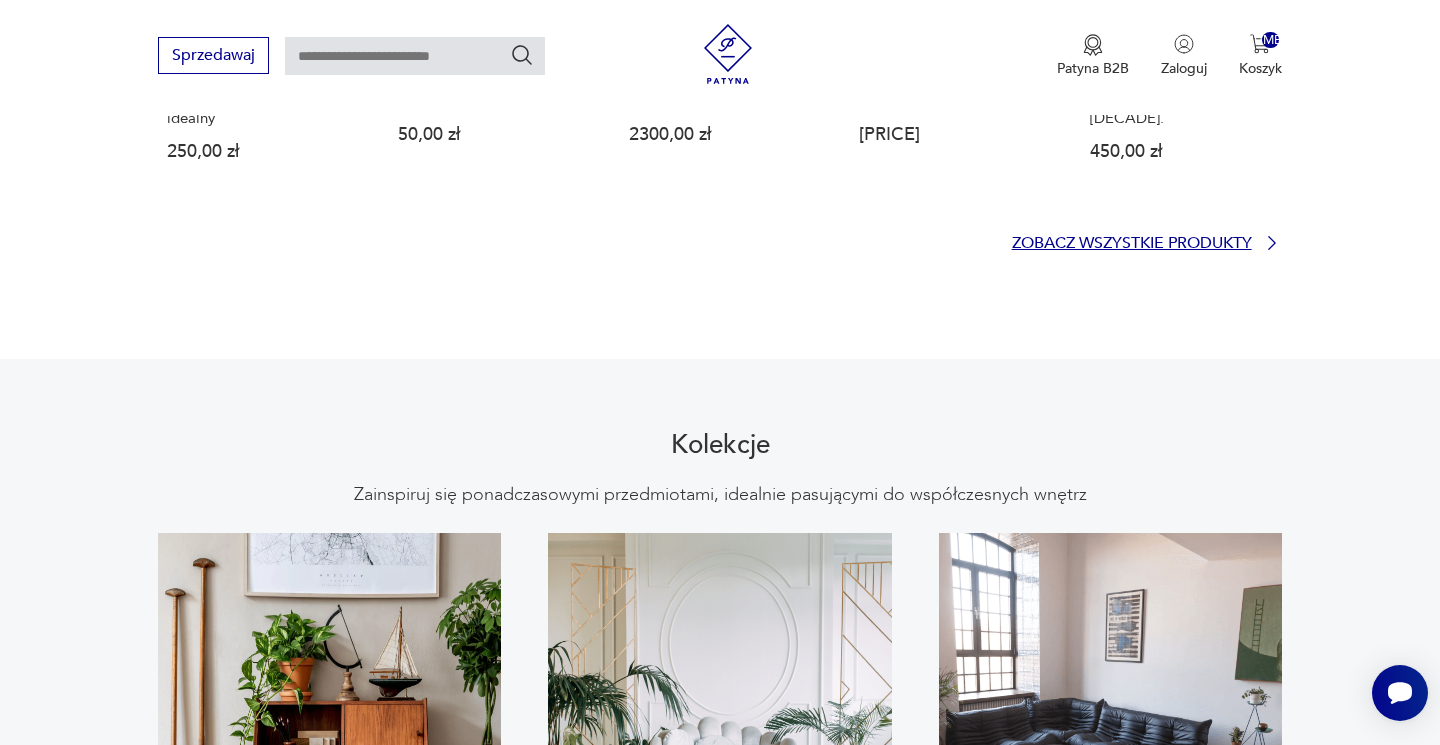 click on "Zobacz wszystkie produkty" at bounding box center (1132, 243) 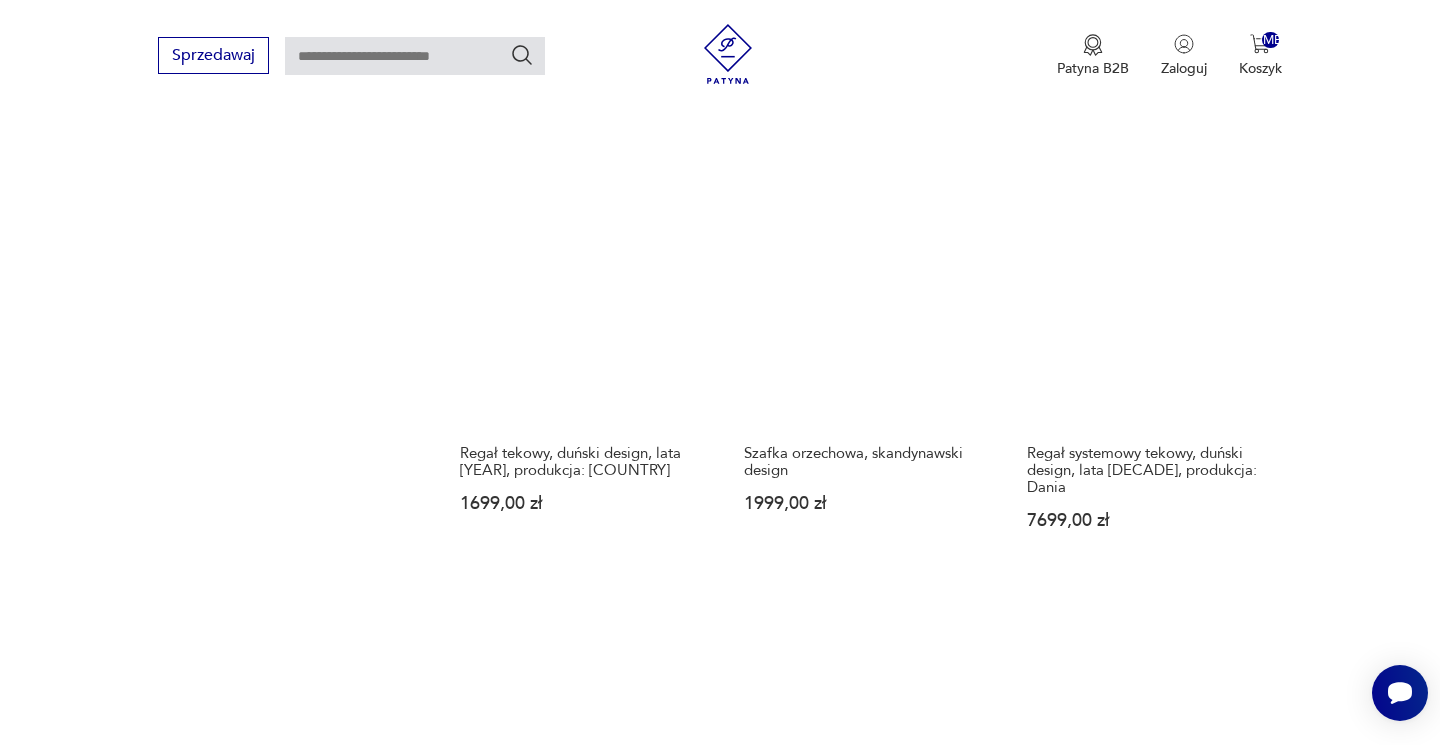 scroll, scrollTop: 1750, scrollLeft: 0, axis: vertical 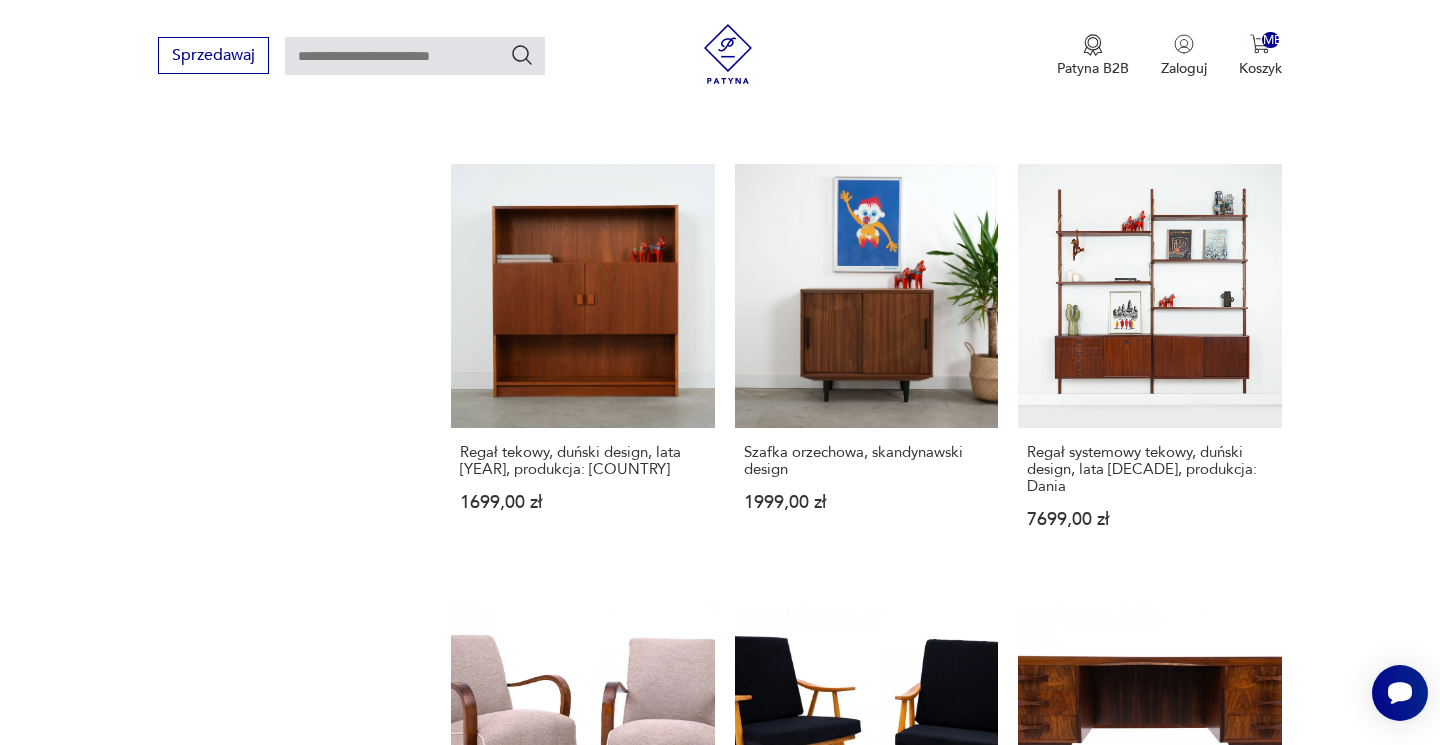 click on "[NUMBER]" at bounding box center (827, 1506) 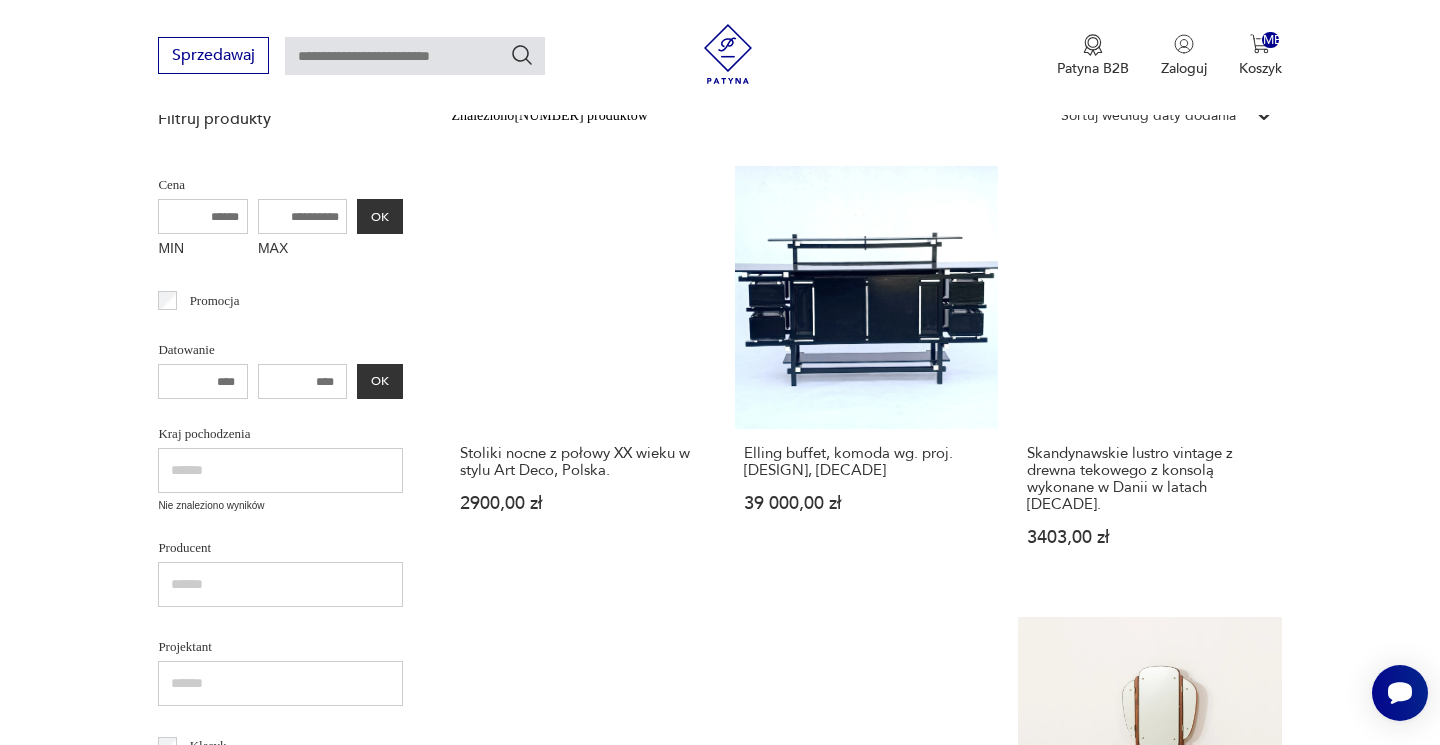 scroll, scrollTop: 463, scrollLeft: 0, axis: vertical 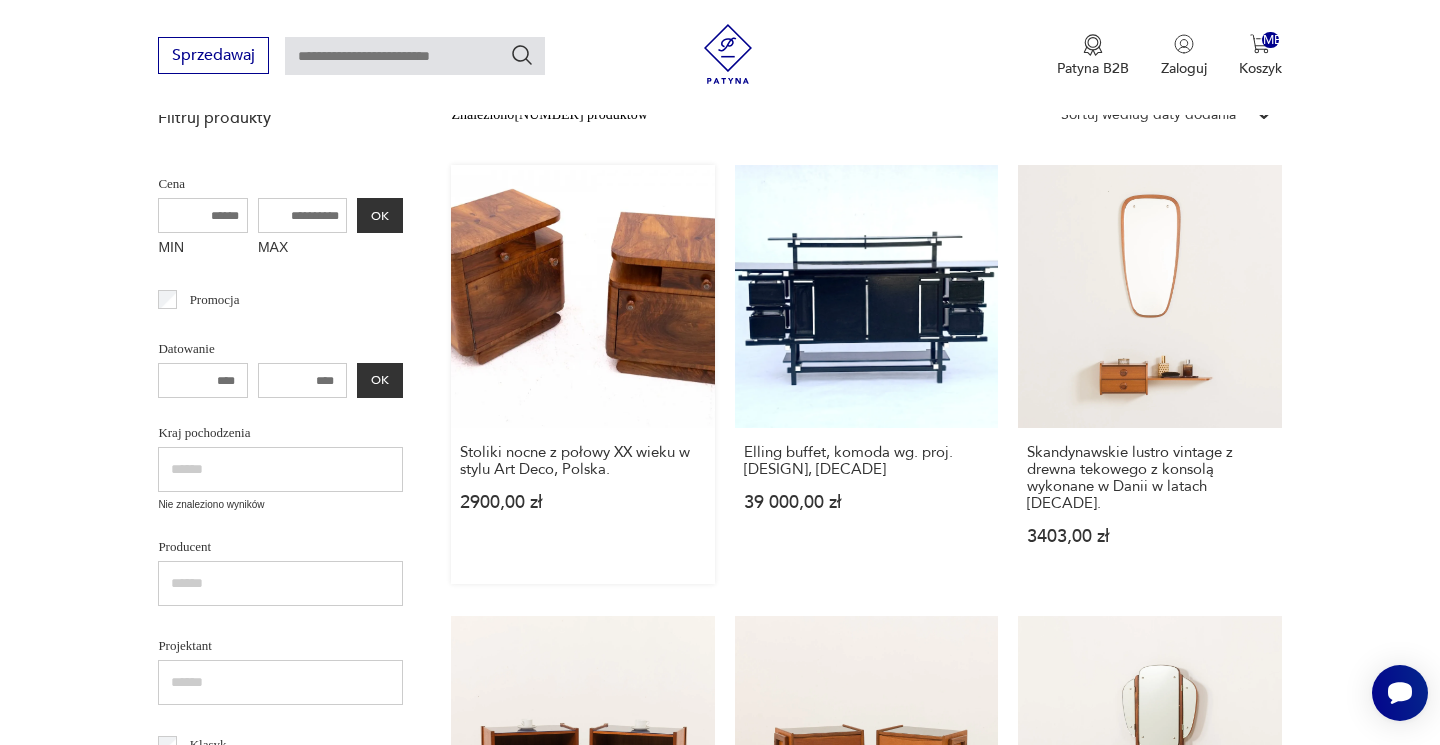 click on "Stoliki nocne z połowy XX wieku w stylu Art Deco, [COUNTRY]. 2900,00 zł" at bounding box center (582, 374) 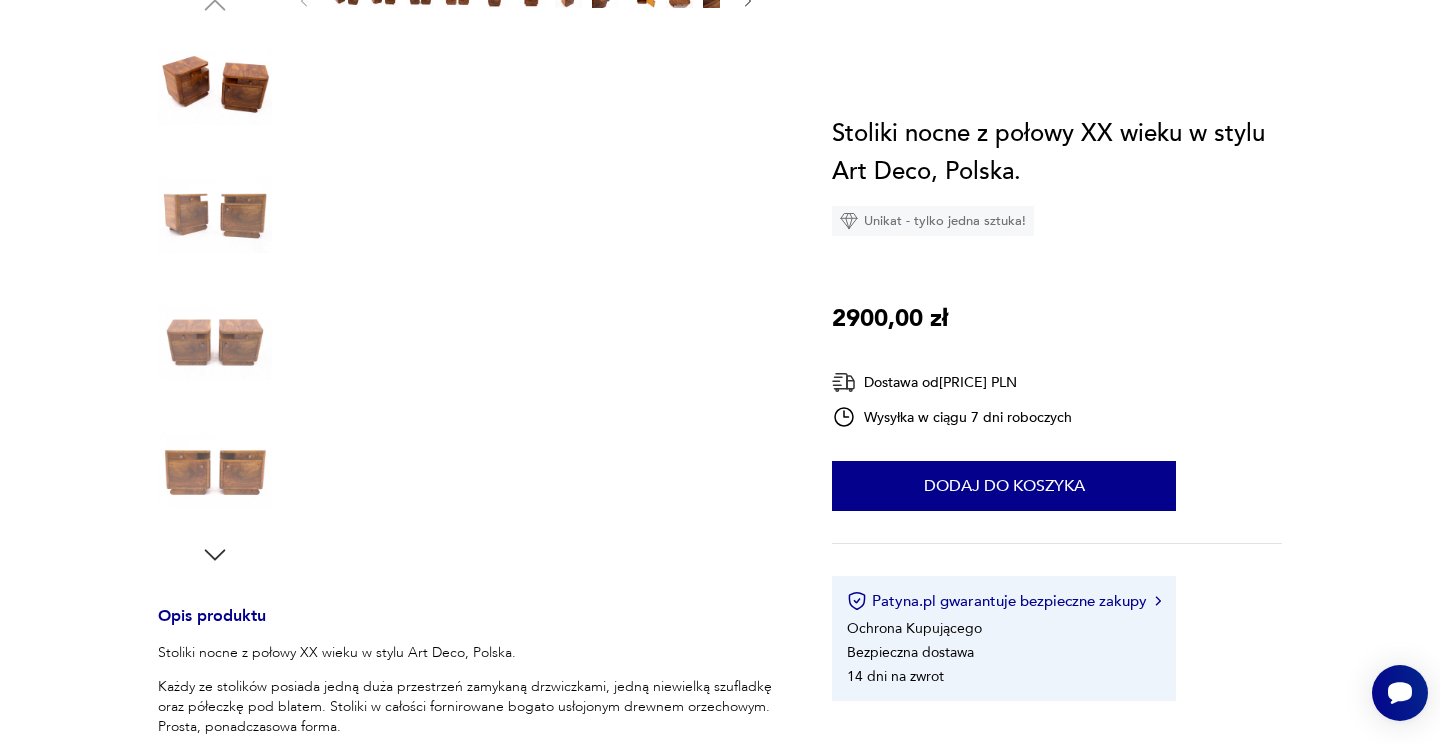 scroll, scrollTop: 0, scrollLeft: 0, axis: both 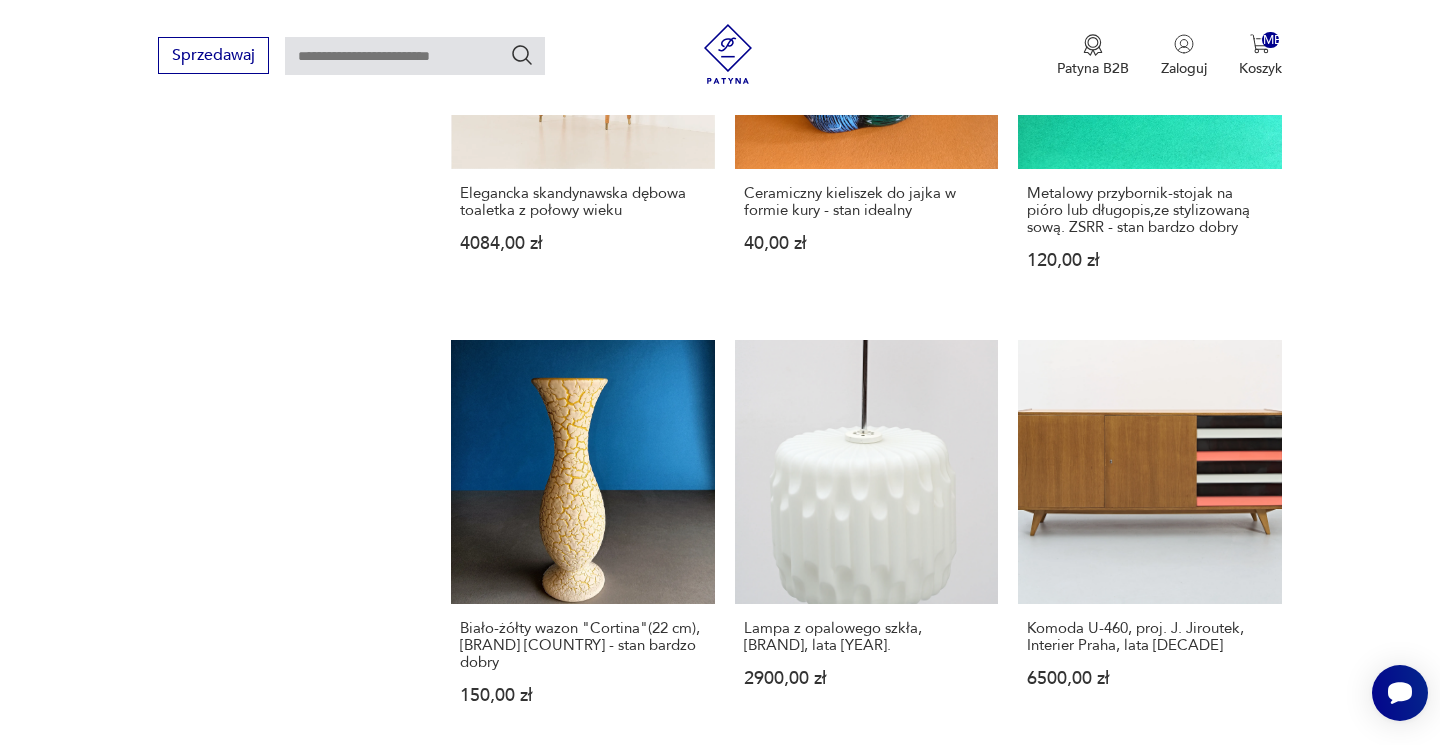 click on "3" at bounding box center (900, 1682) 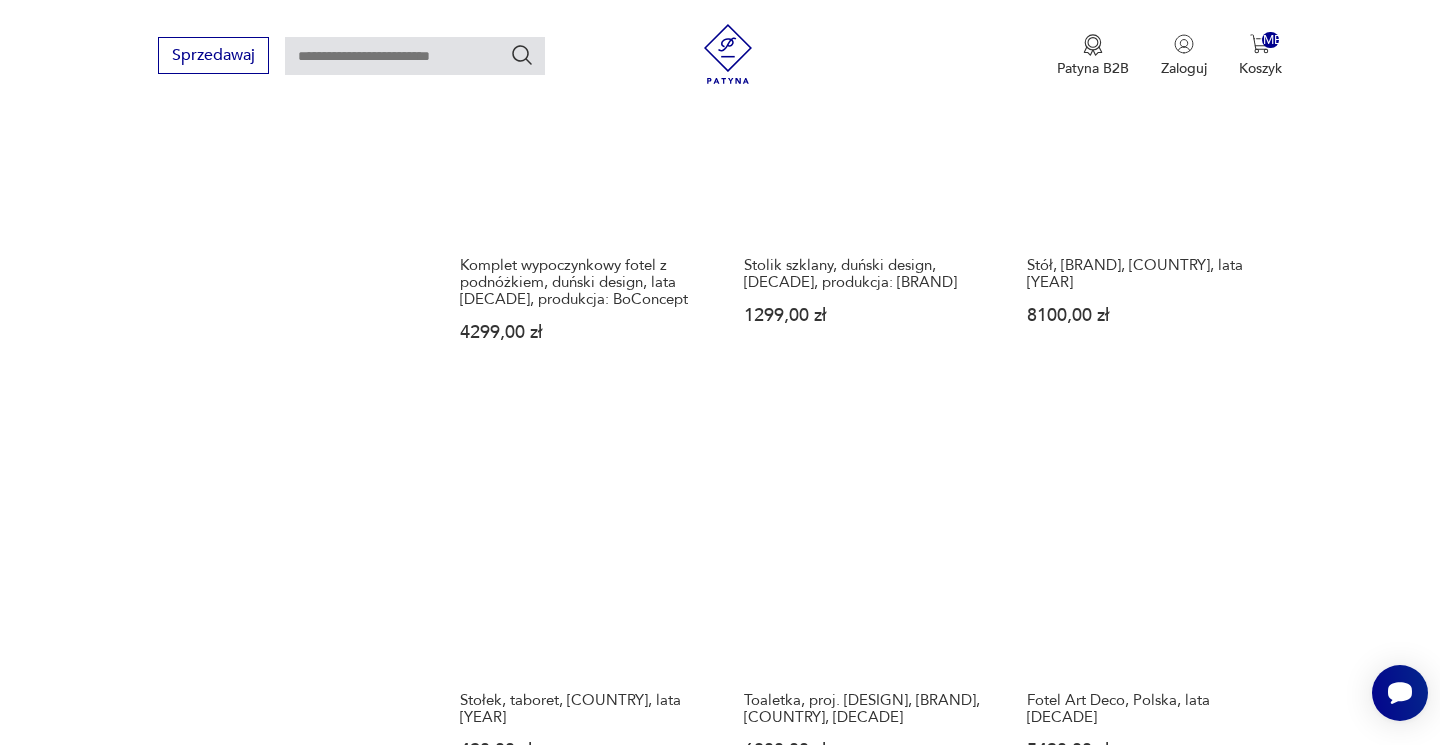 scroll, scrollTop: 1504, scrollLeft: 0, axis: vertical 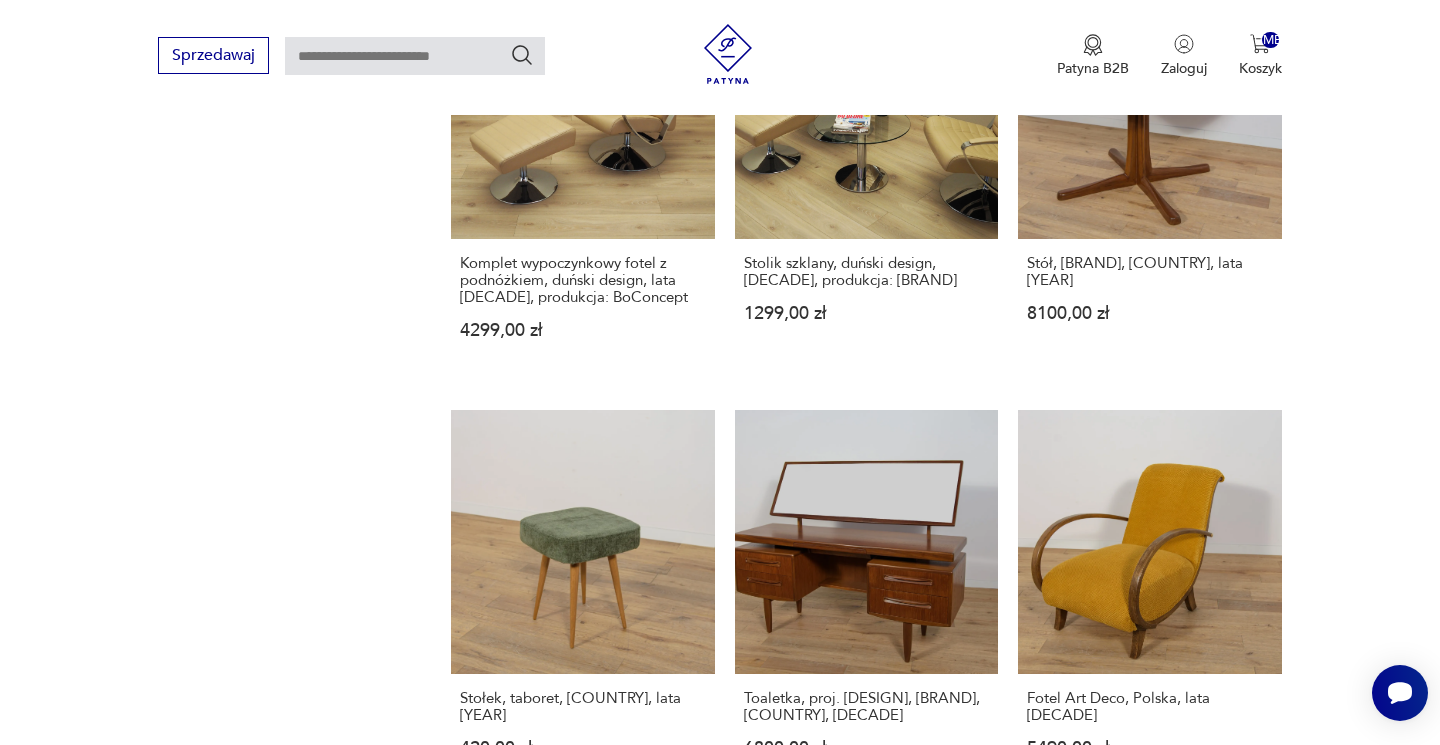 click at bounding box center (1218, 1718) 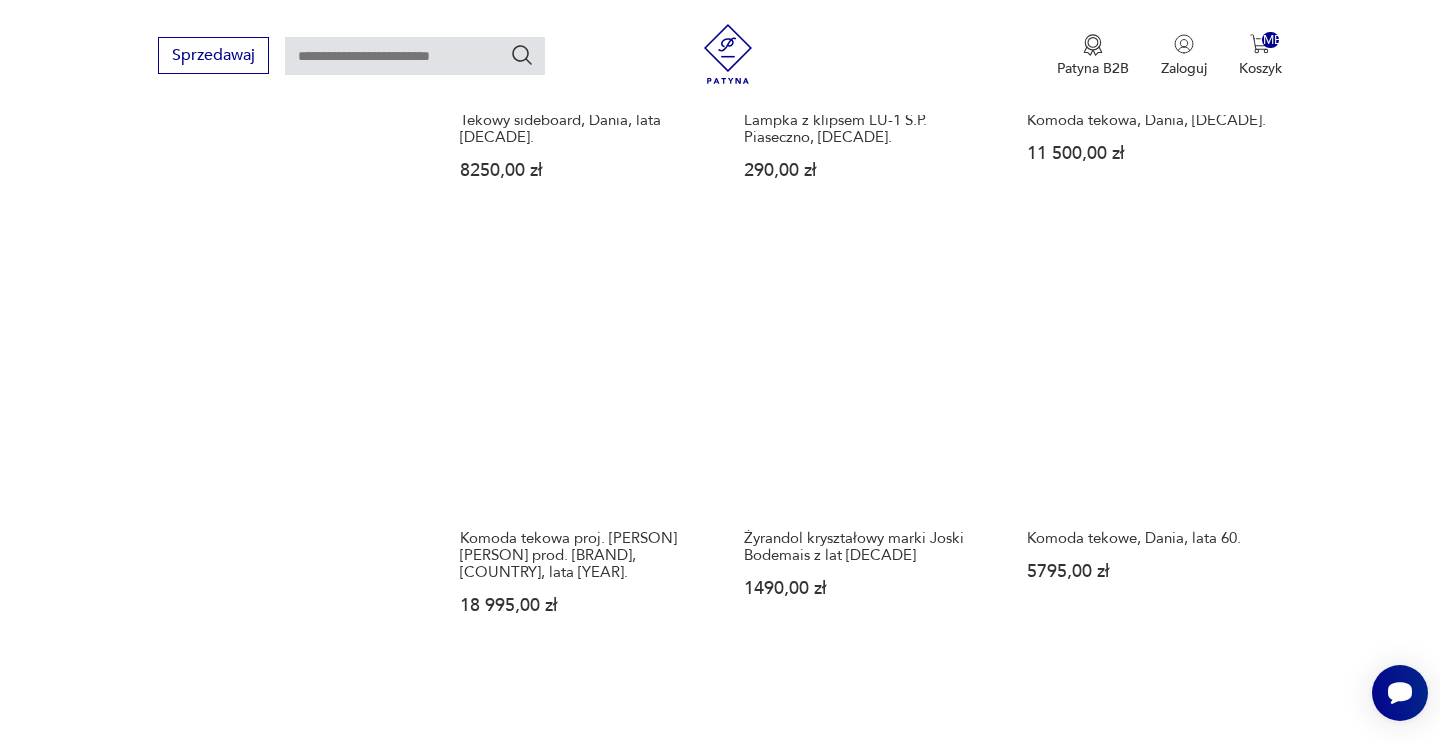 scroll, scrollTop: 1632, scrollLeft: 0, axis: vertical 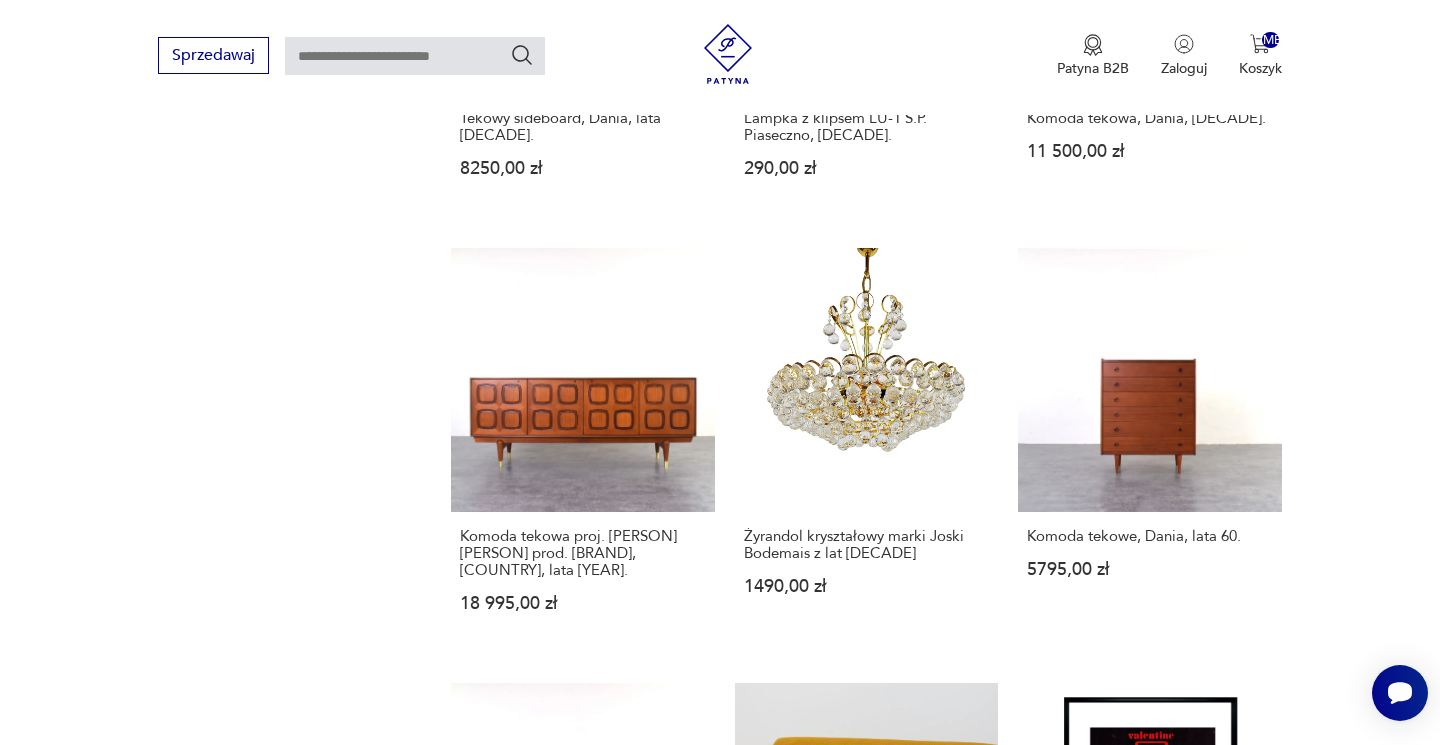 click on "5" at bounding box center (992, 1573) 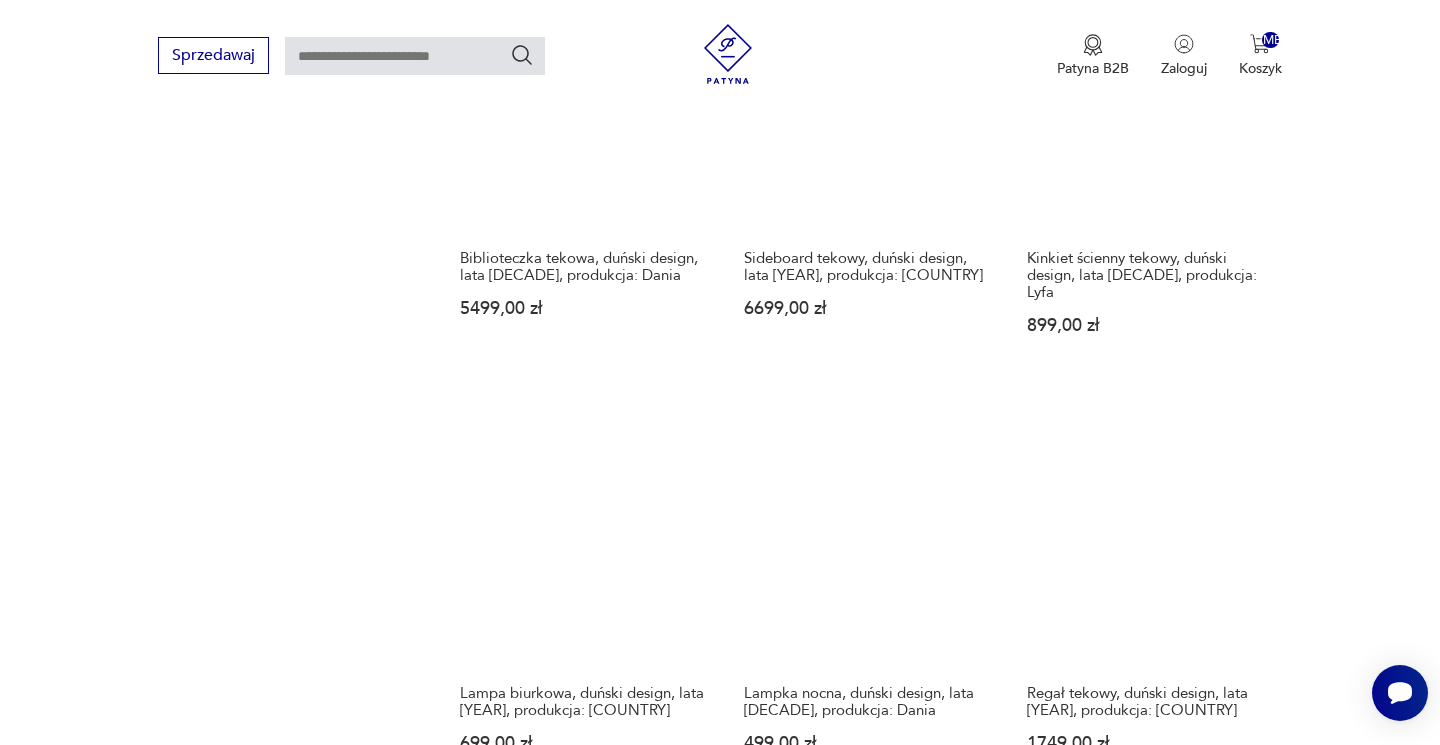 scroll, scrollTop: 1573, scrollLeft: 0, axis: vertical 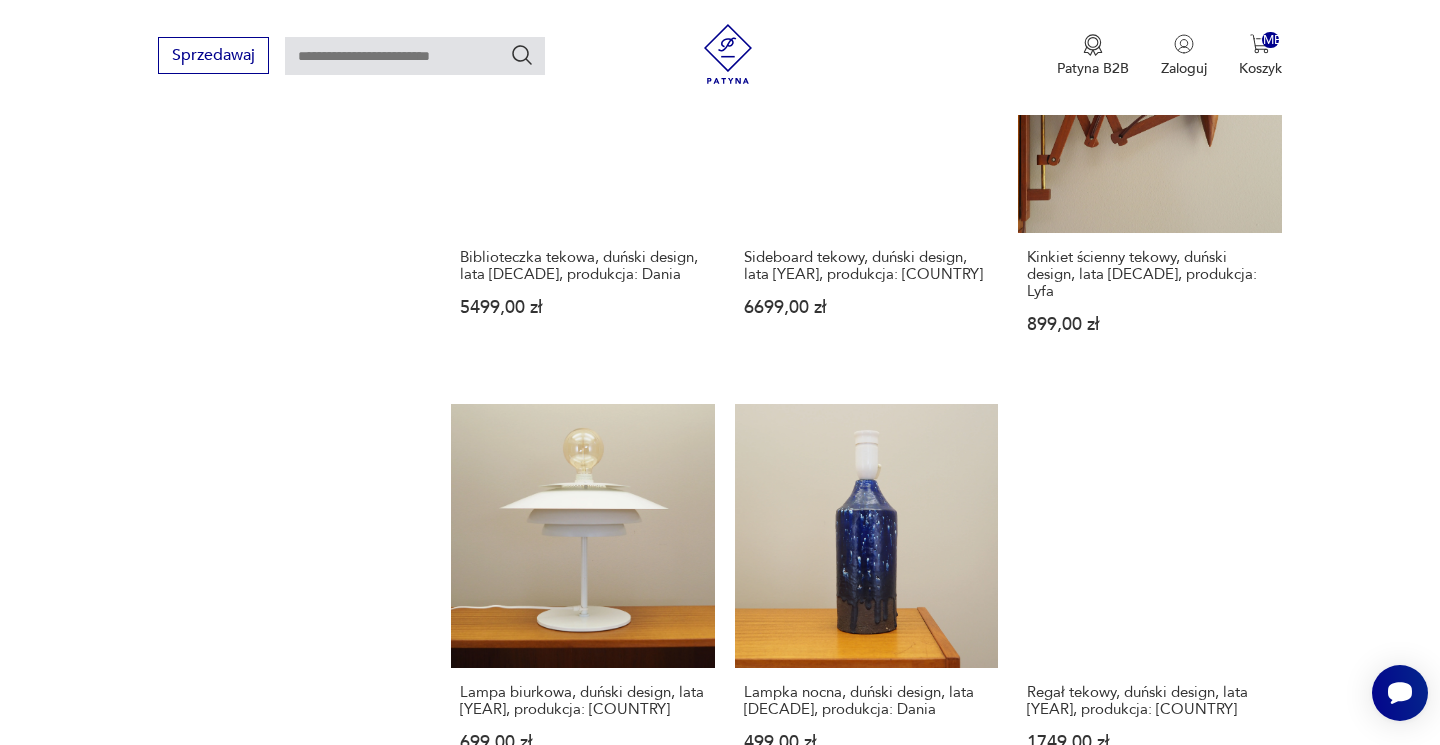 click on "6" at bounding box center (1038, 1769) 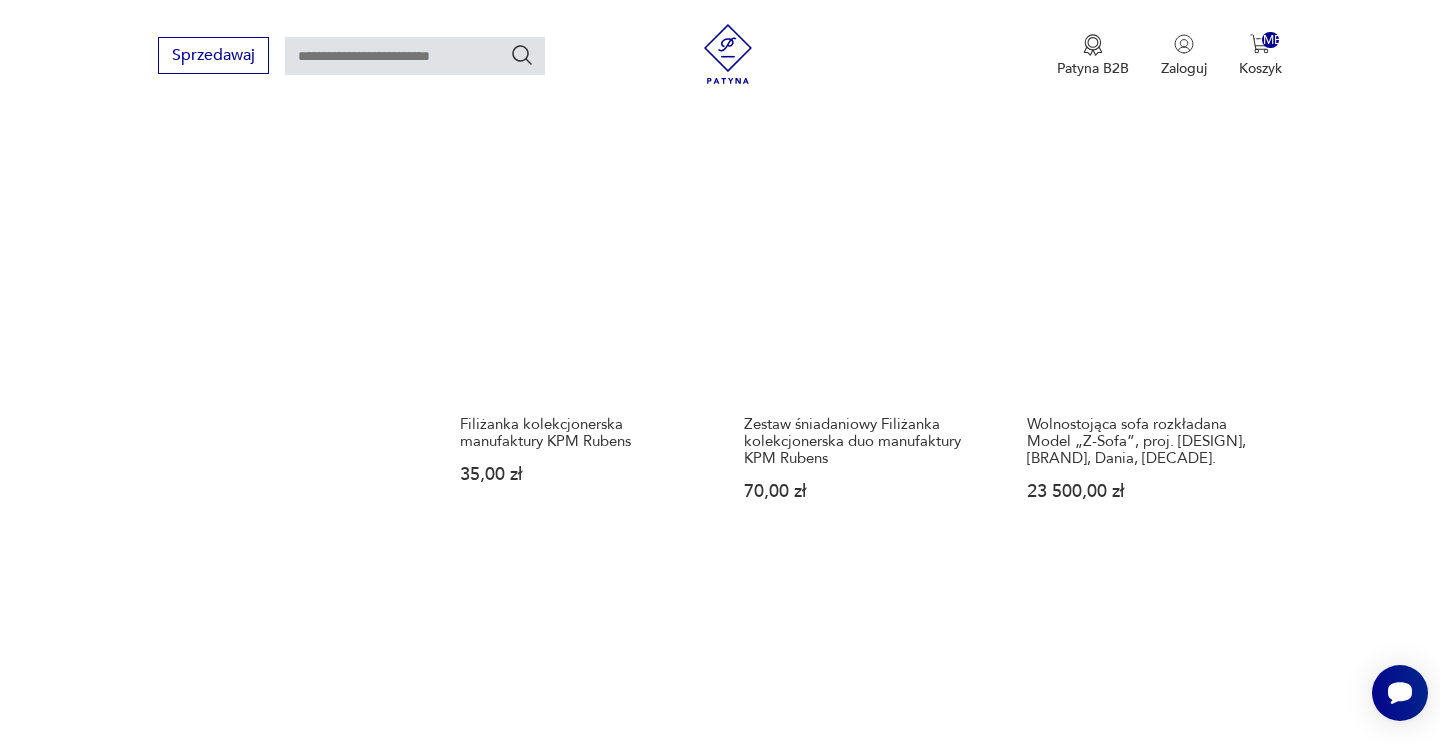 scroll, scrollTop: 1825, scrollLeft: 0, axis: vertical 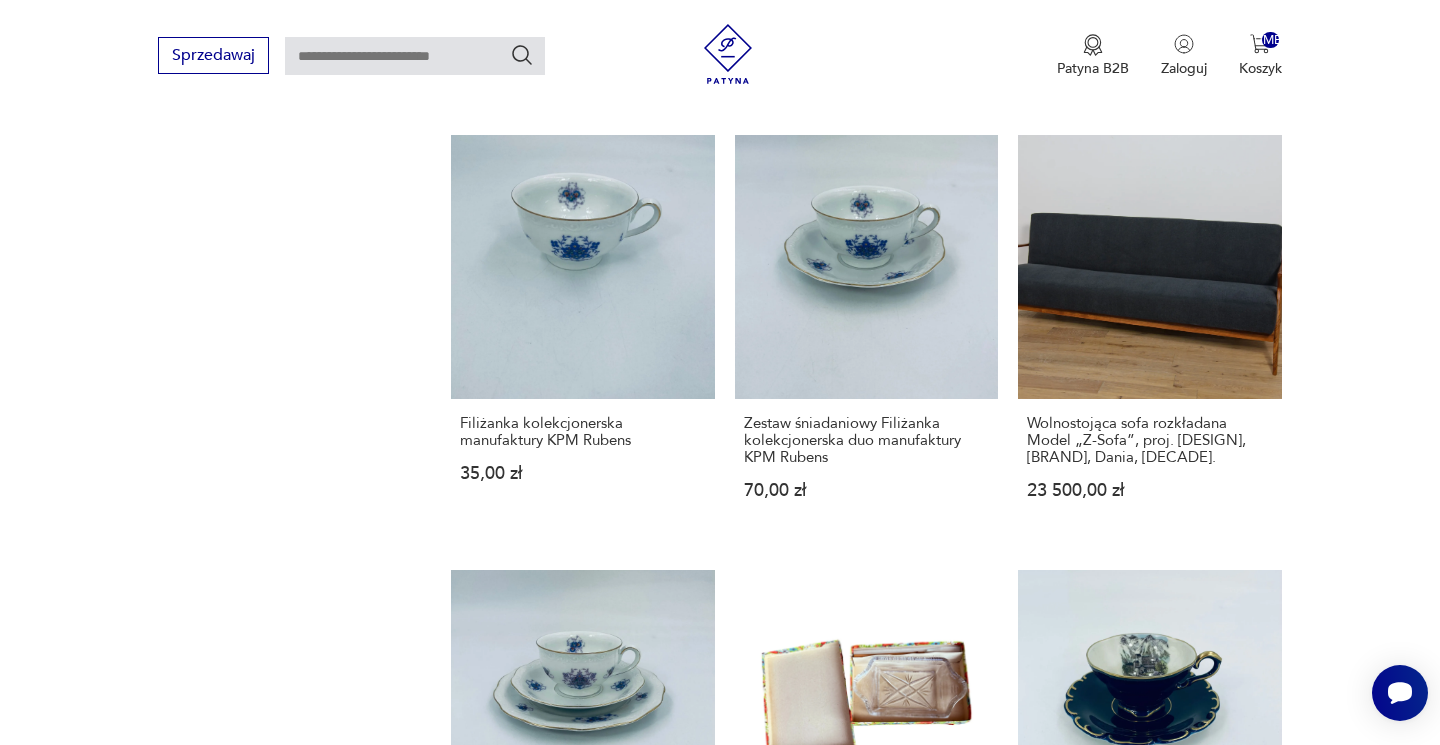 click on "7" at bounding box center [1038, 1460] 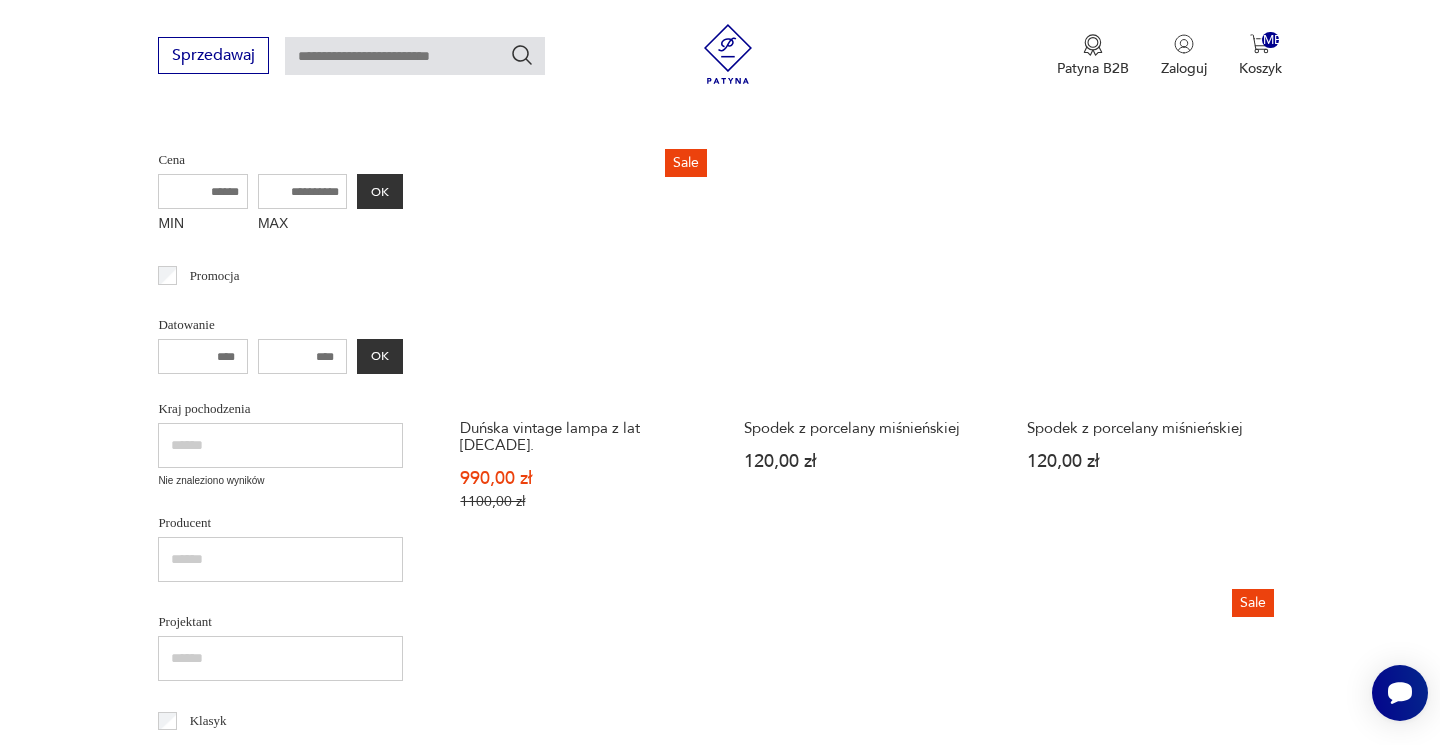 scroll, scrollTop: 488, scrollLeft: 0, axis: vertical 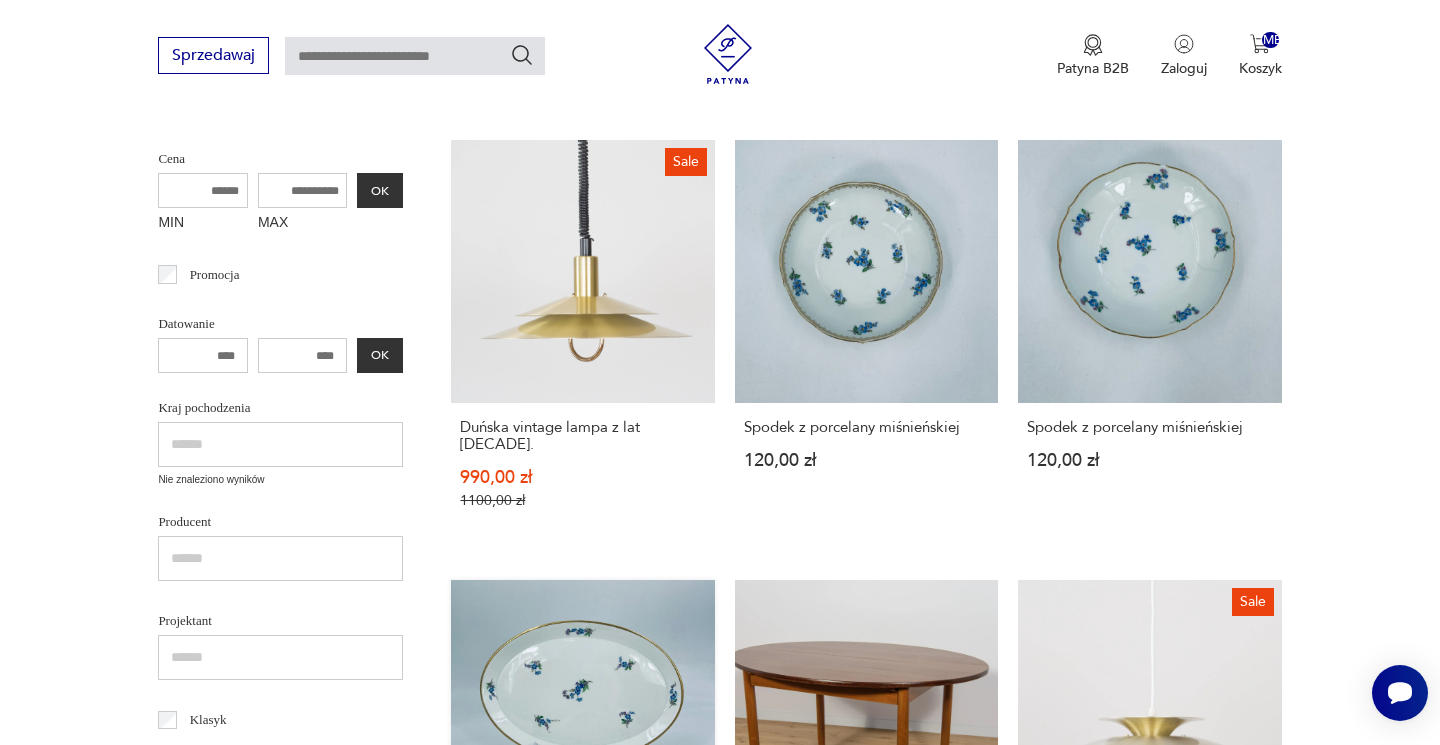 click on "Patera z porcelany miśnieńskiej [PRICE]" at bounding box center [582, 784] 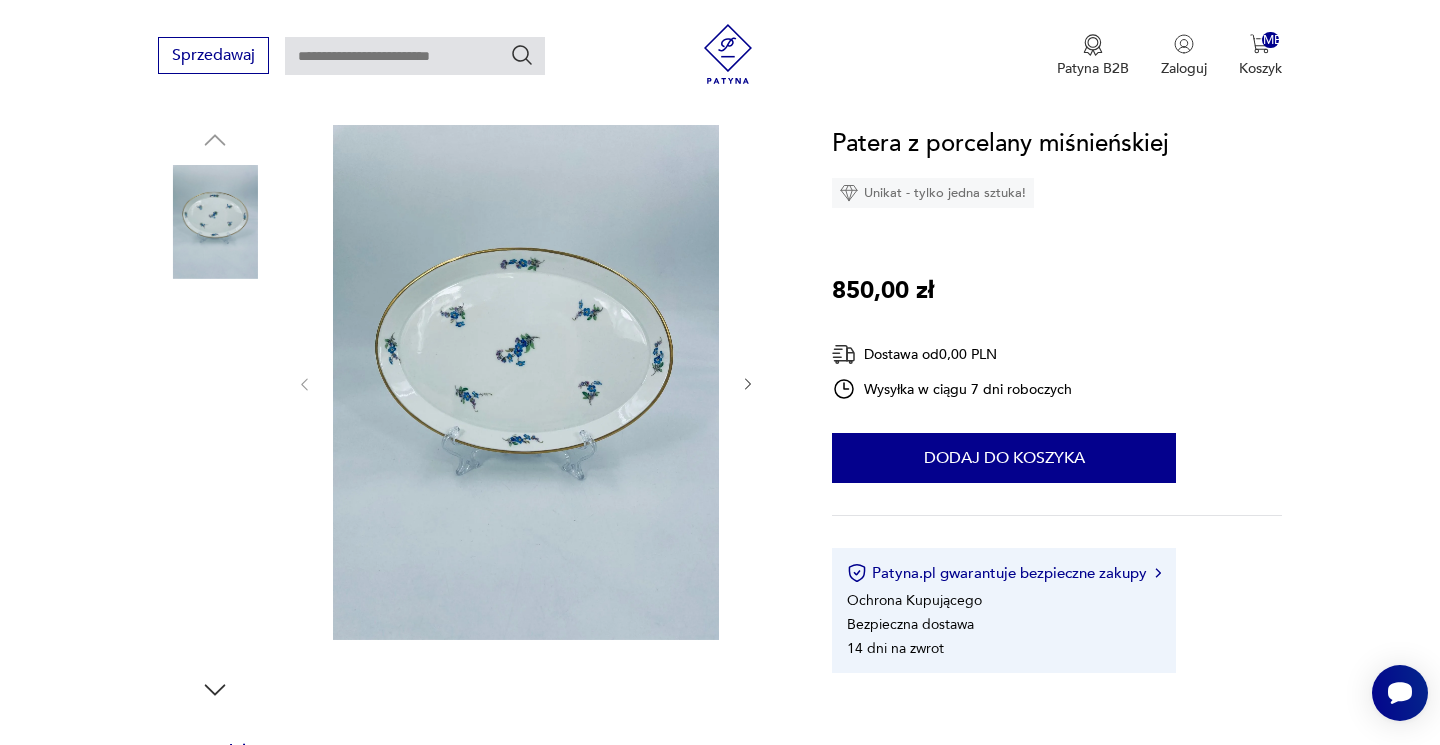 scroll, scrollTop: 202, scrollLeft: 0, axis: vertical 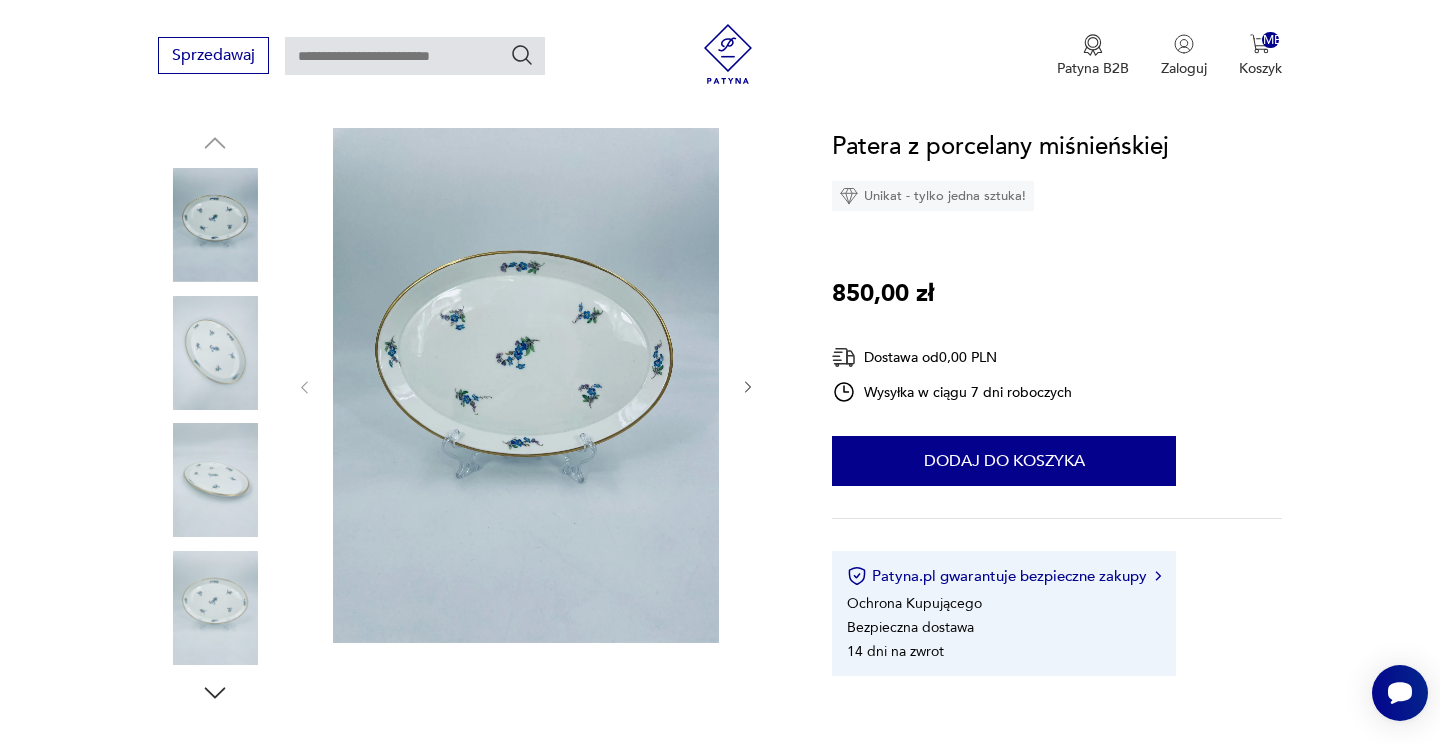 click at bounding box center [215, 353] 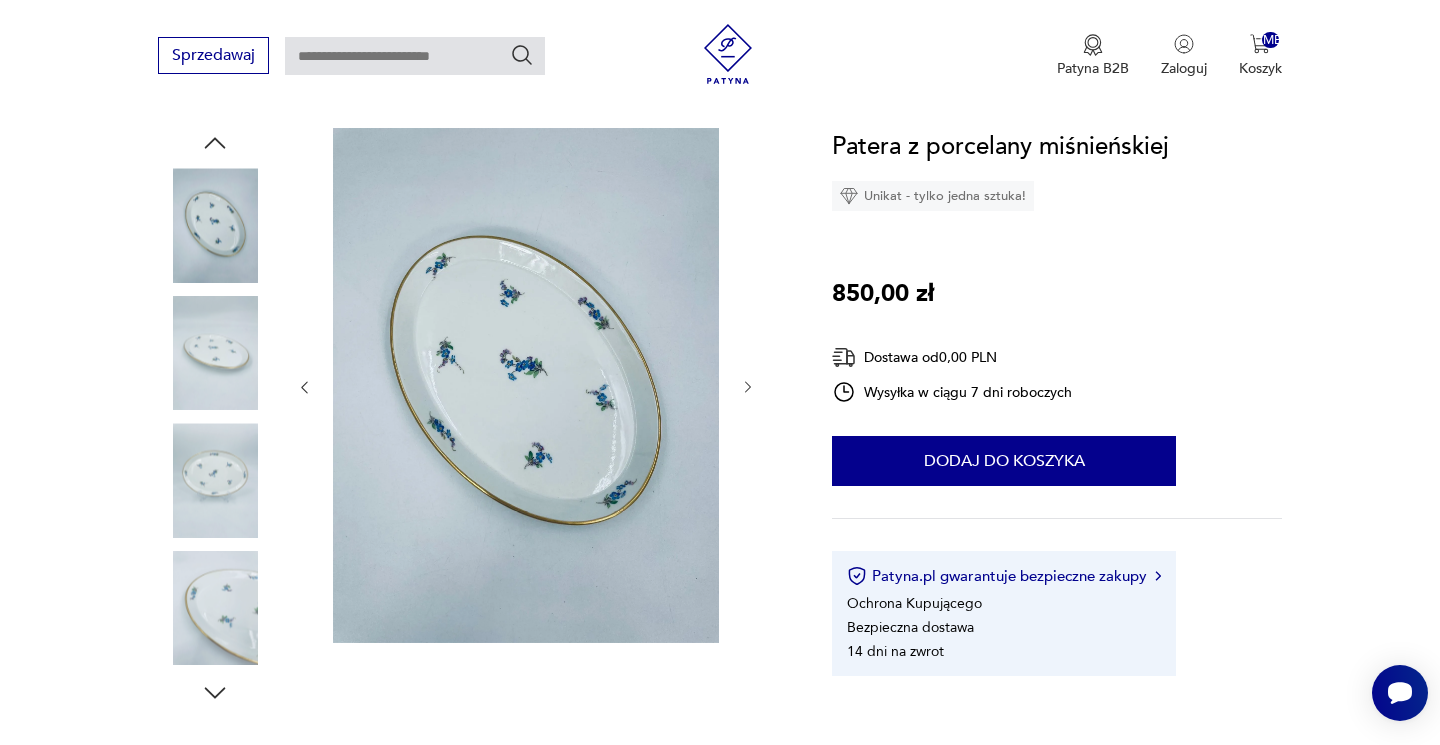 click at bounding box center [0, 0] 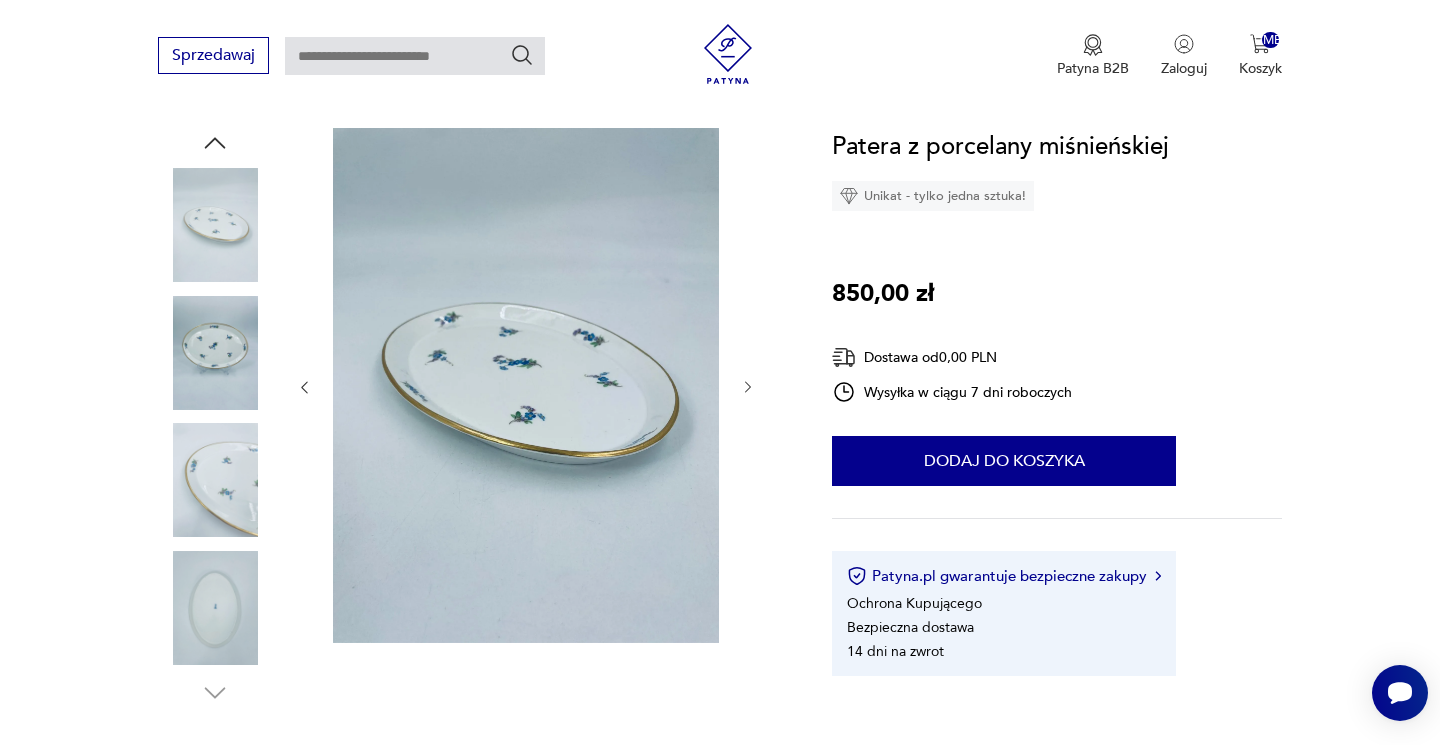click at bounding box center (0, 0) 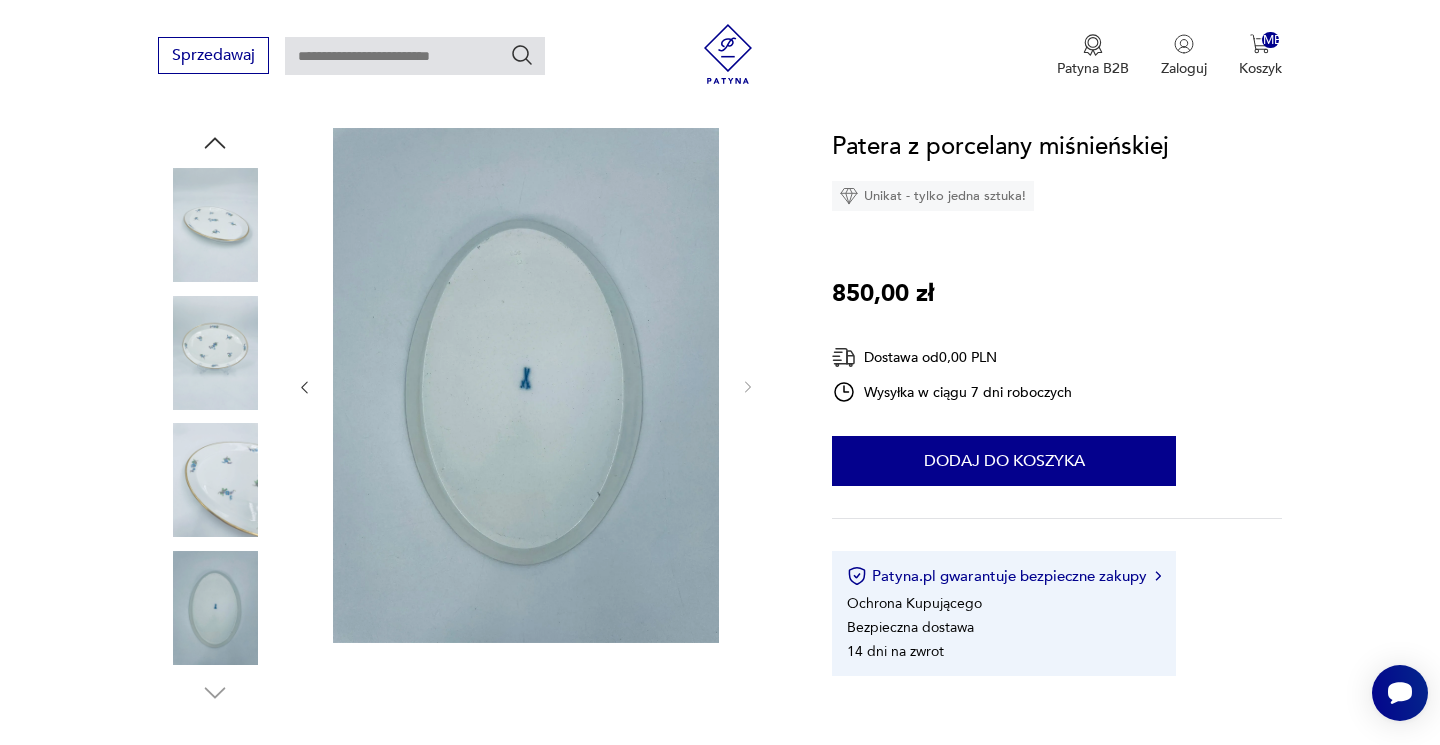 click at bounding box center [526, 385] 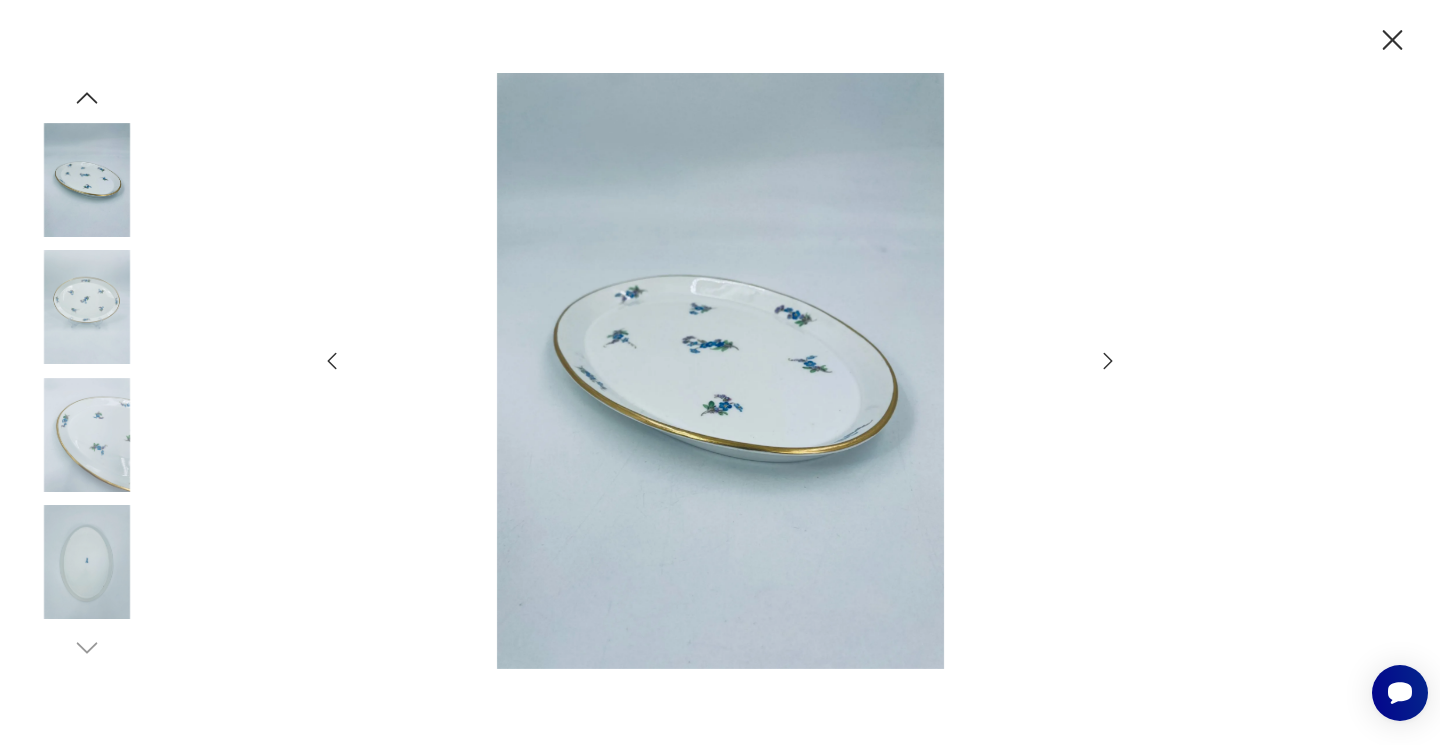 click at bounding box center [1393, 40] 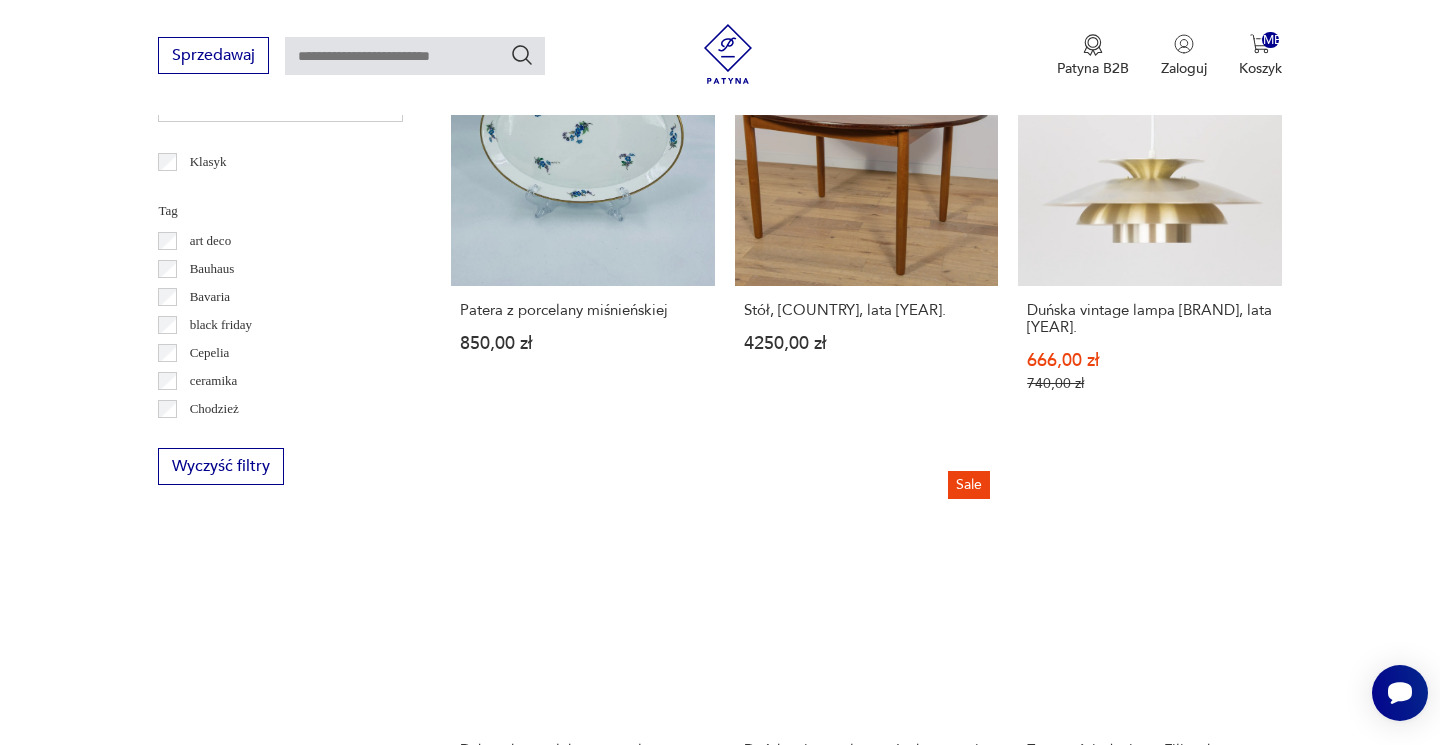 scroll, scrollTop: 1049, scrollLeft: 0, axis: vertical 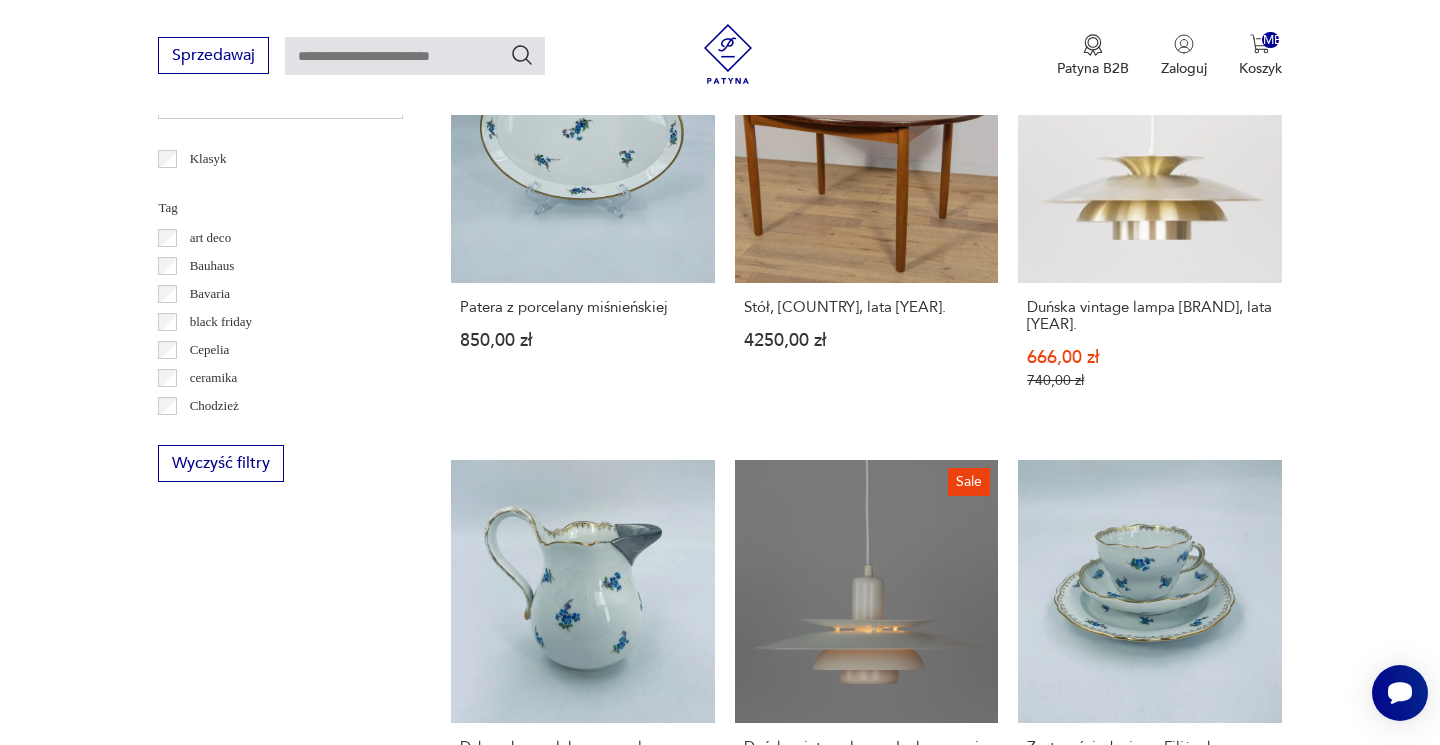 click on "Maselnica ceramiczna z uchwytem [PRICE]" at bounding box center [866, 1104] 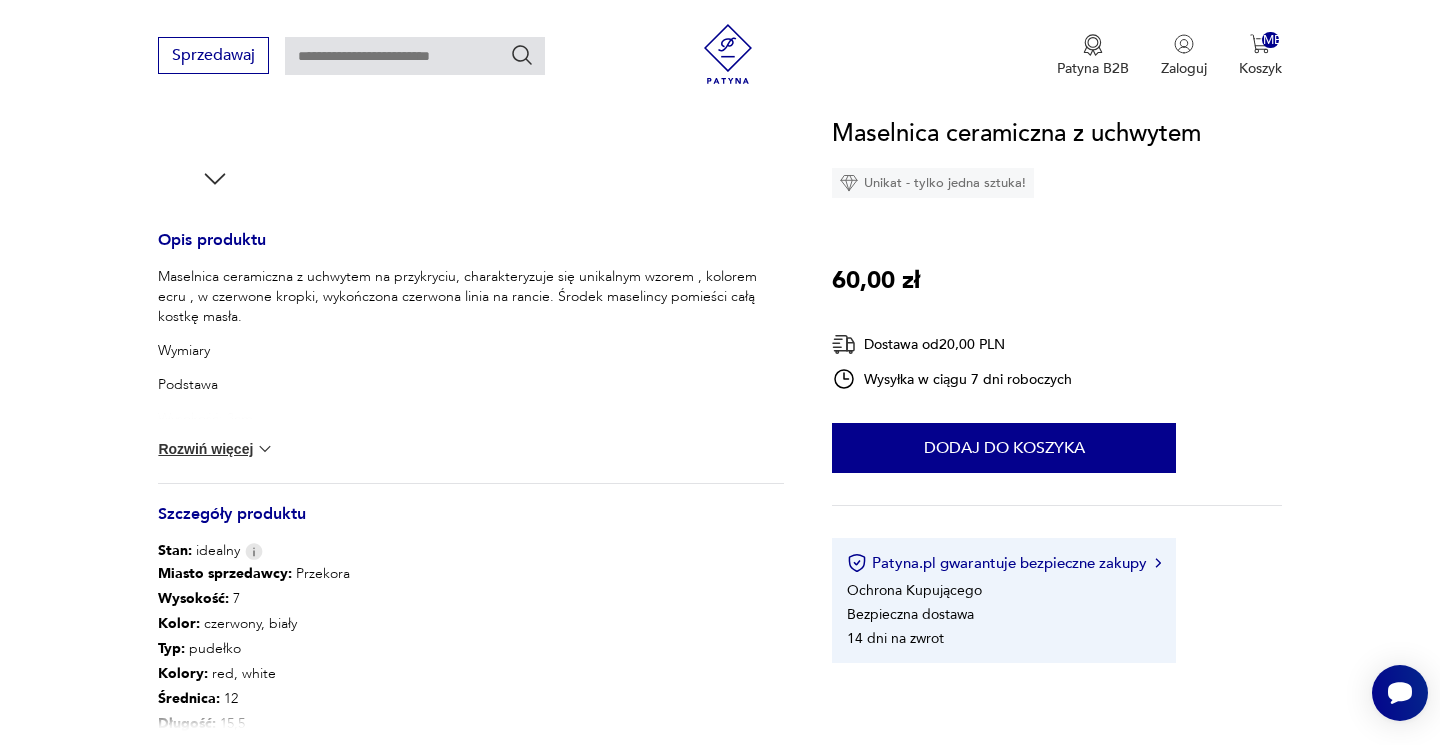 scroll, scrollTop: 717, scrollLeft: 0, axis: vertical 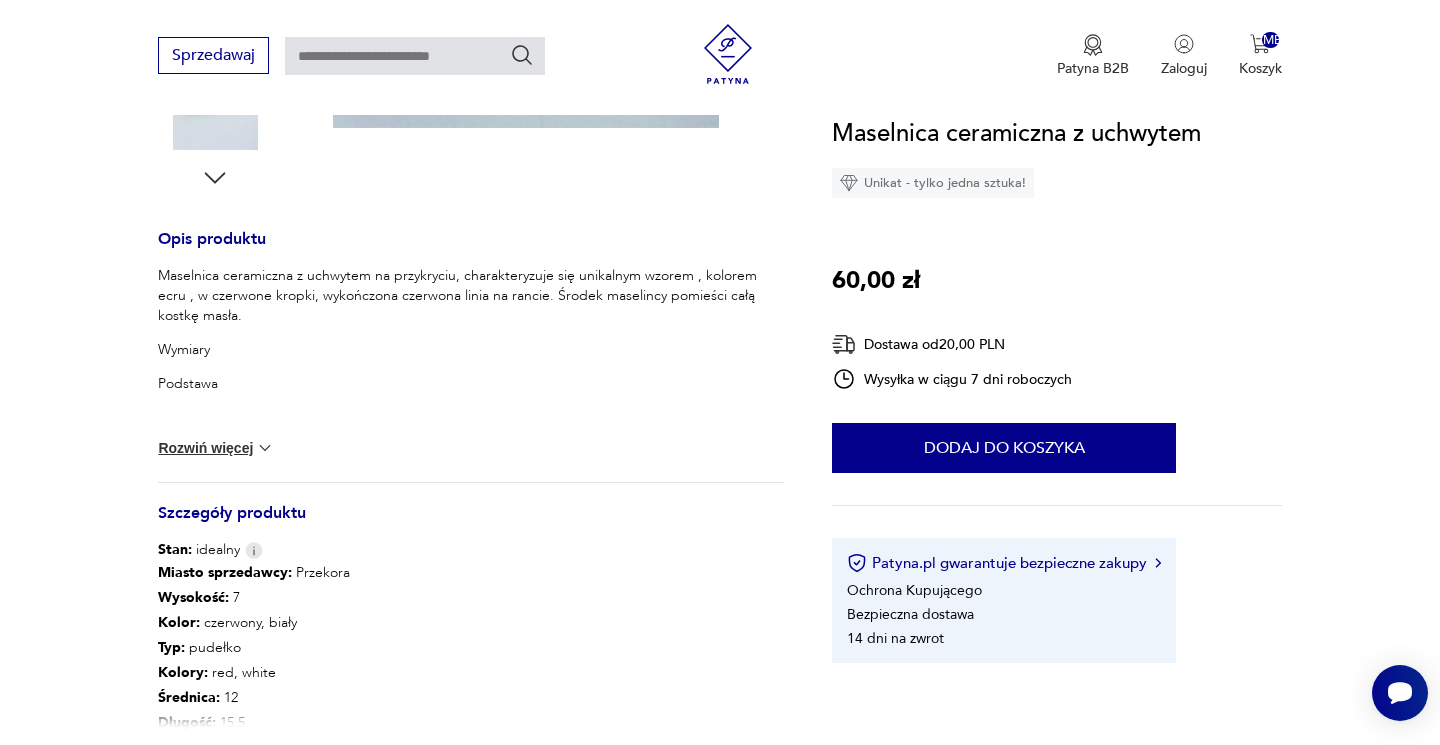 click on "Rozwiń więcej" at bounding box center [216, 448] 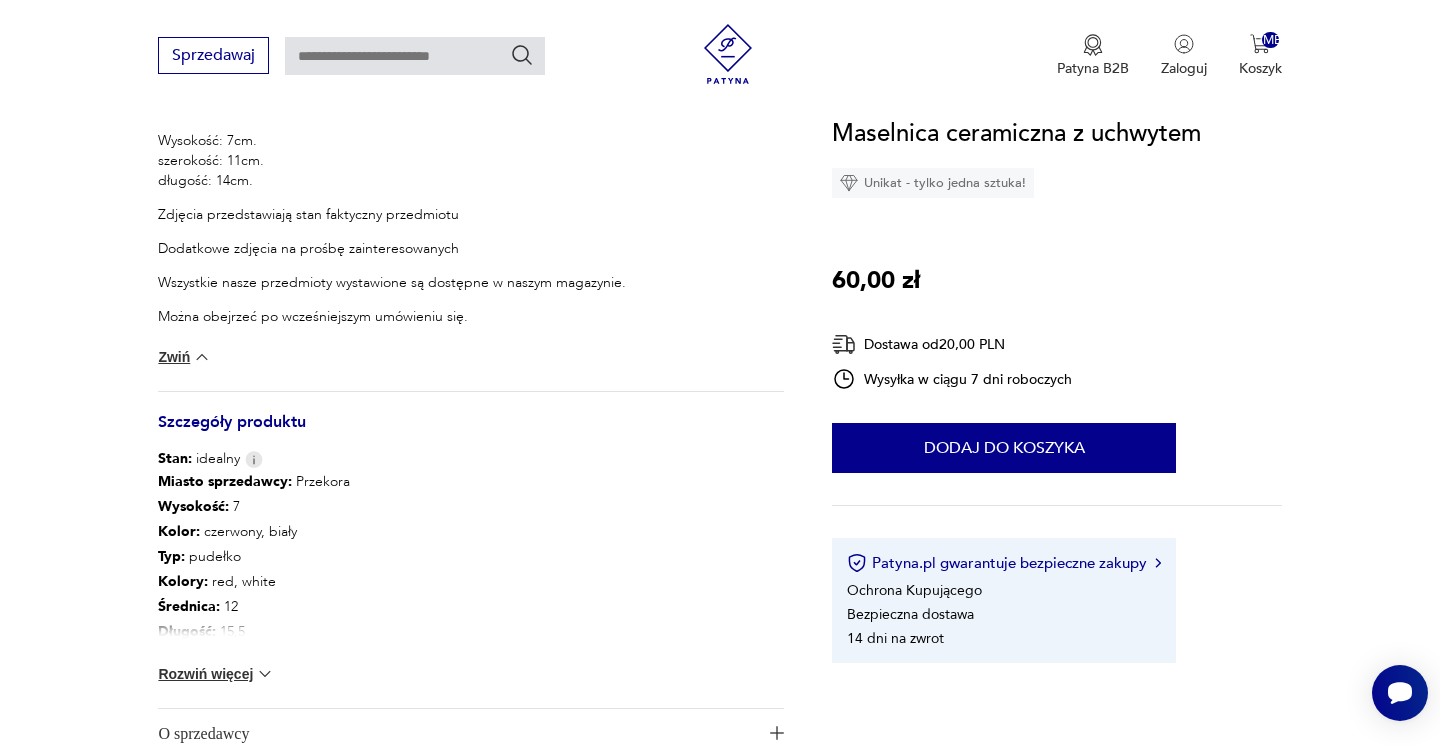 scroll, scrollTop: 1125, scrollLeft: 0, axis: vertical 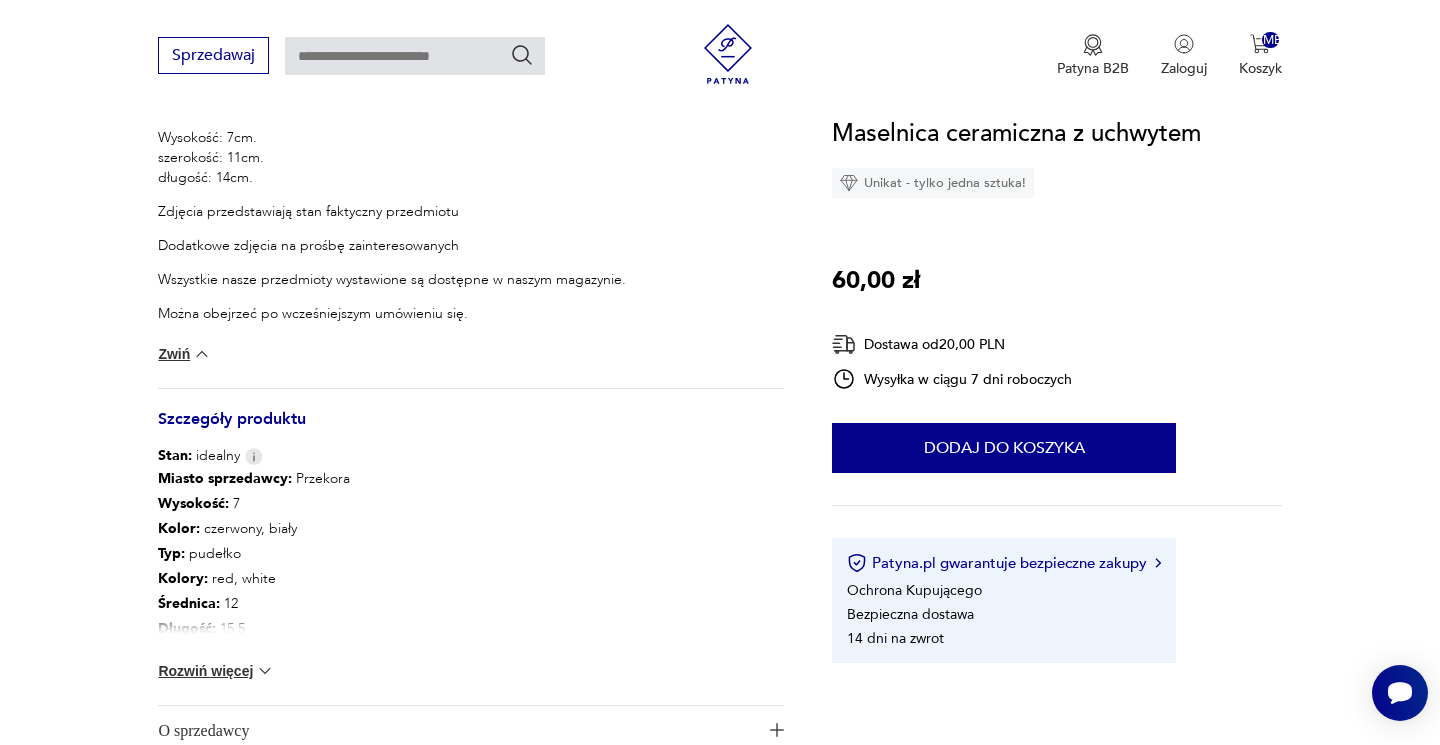 click on "Rozwiń więcej" at bounding box center [184, 354] 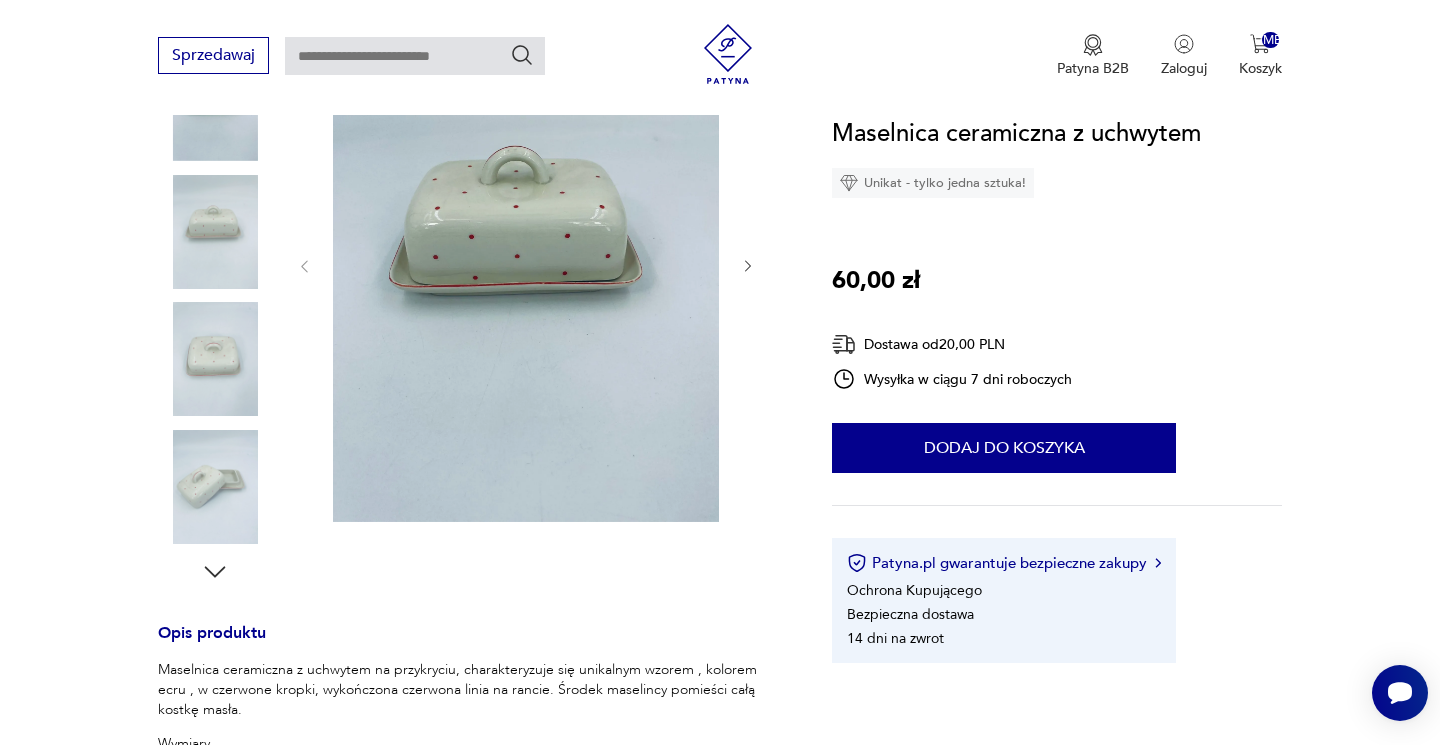 scroll, scrollTop: 322, scrollLeft: 0, axis: vertical 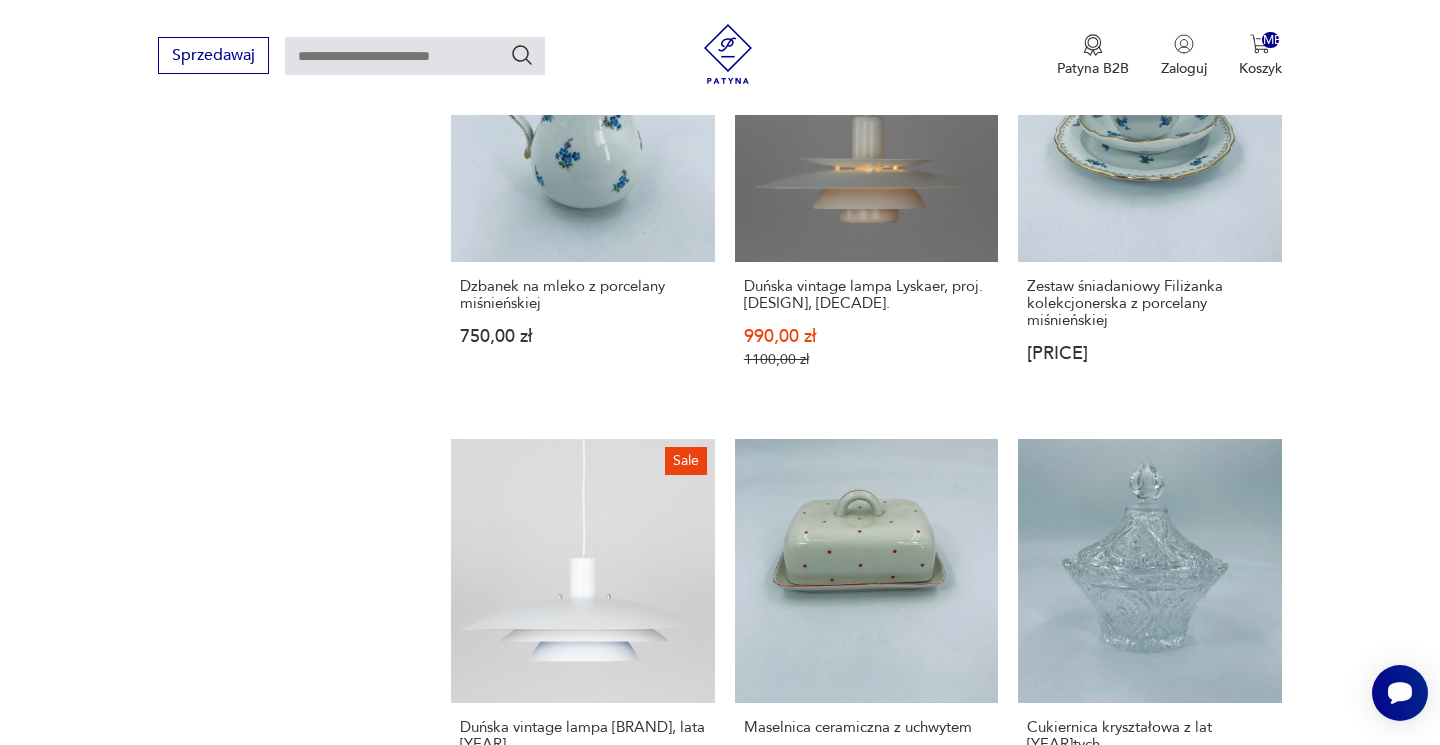 click on "Wazon soliflore ze szkła murano 290,00 zł" at bounding box center (866, 1072) 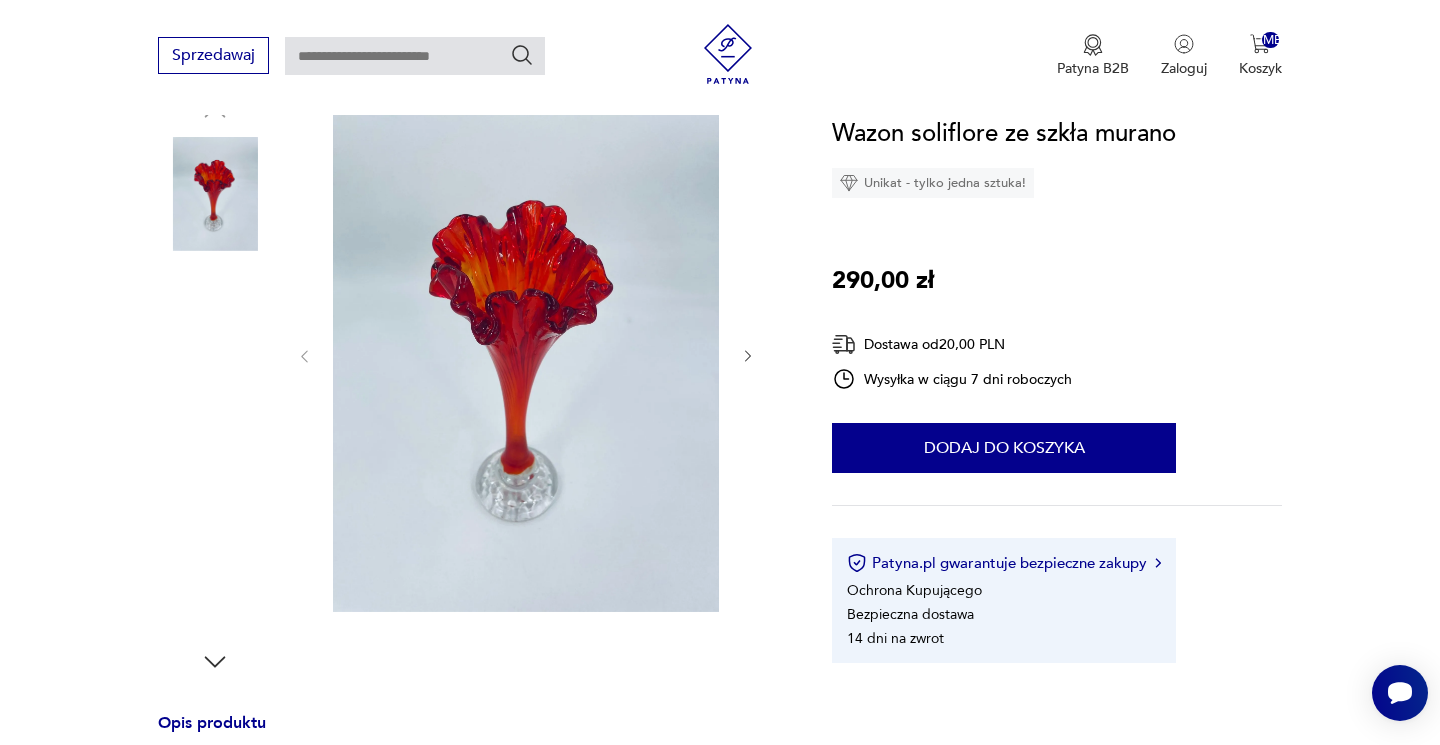 scroll, scrollTop: 234, scrollLeft: 0, axis: vertical 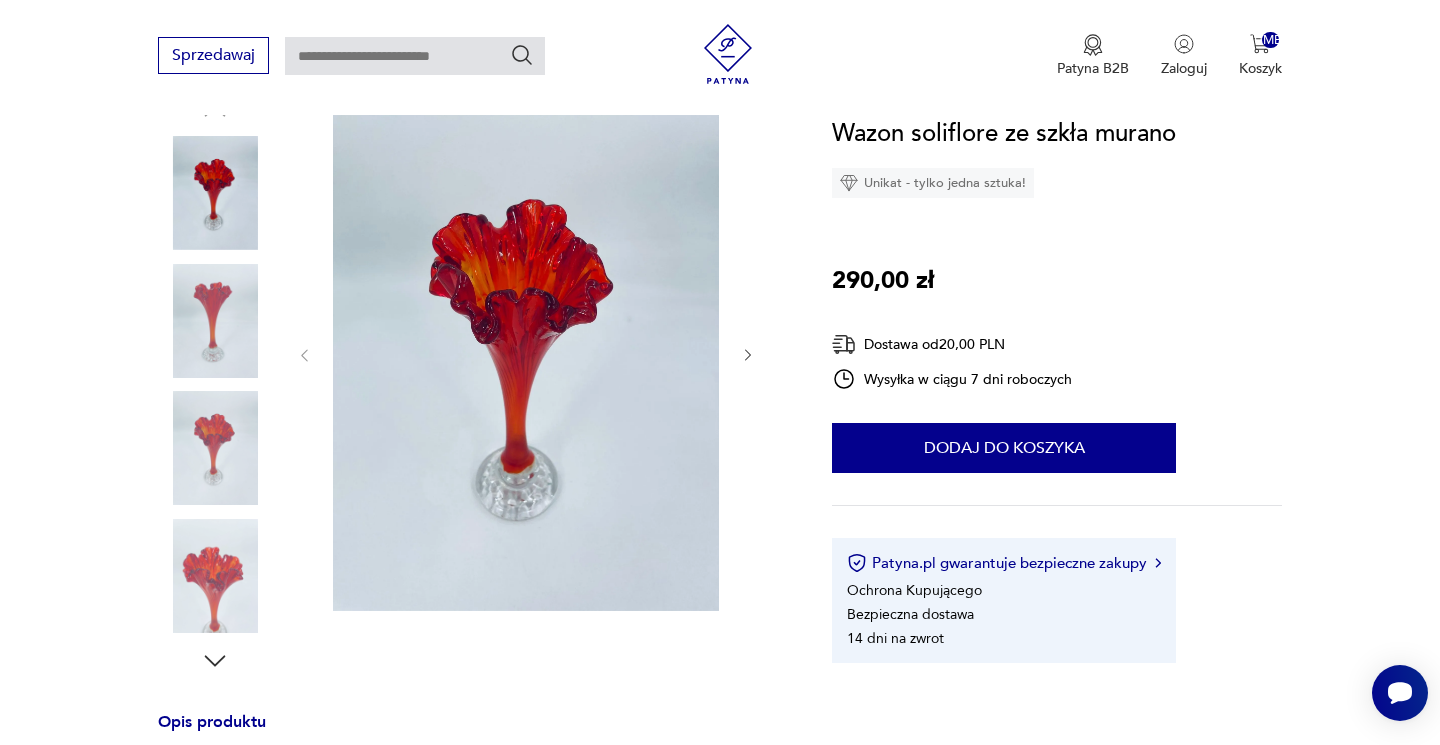 click at bounding box center [748, 355] 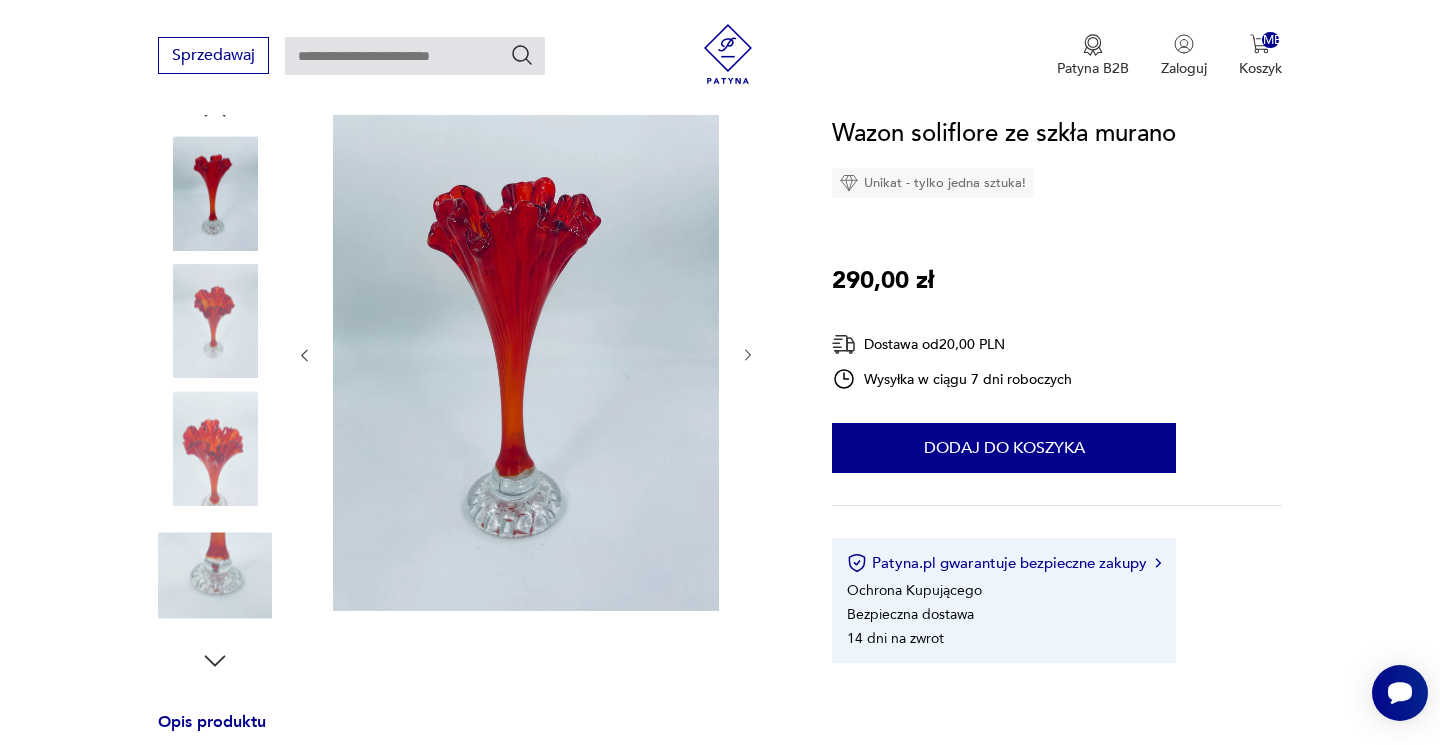 click at bounding box center (748, 355) 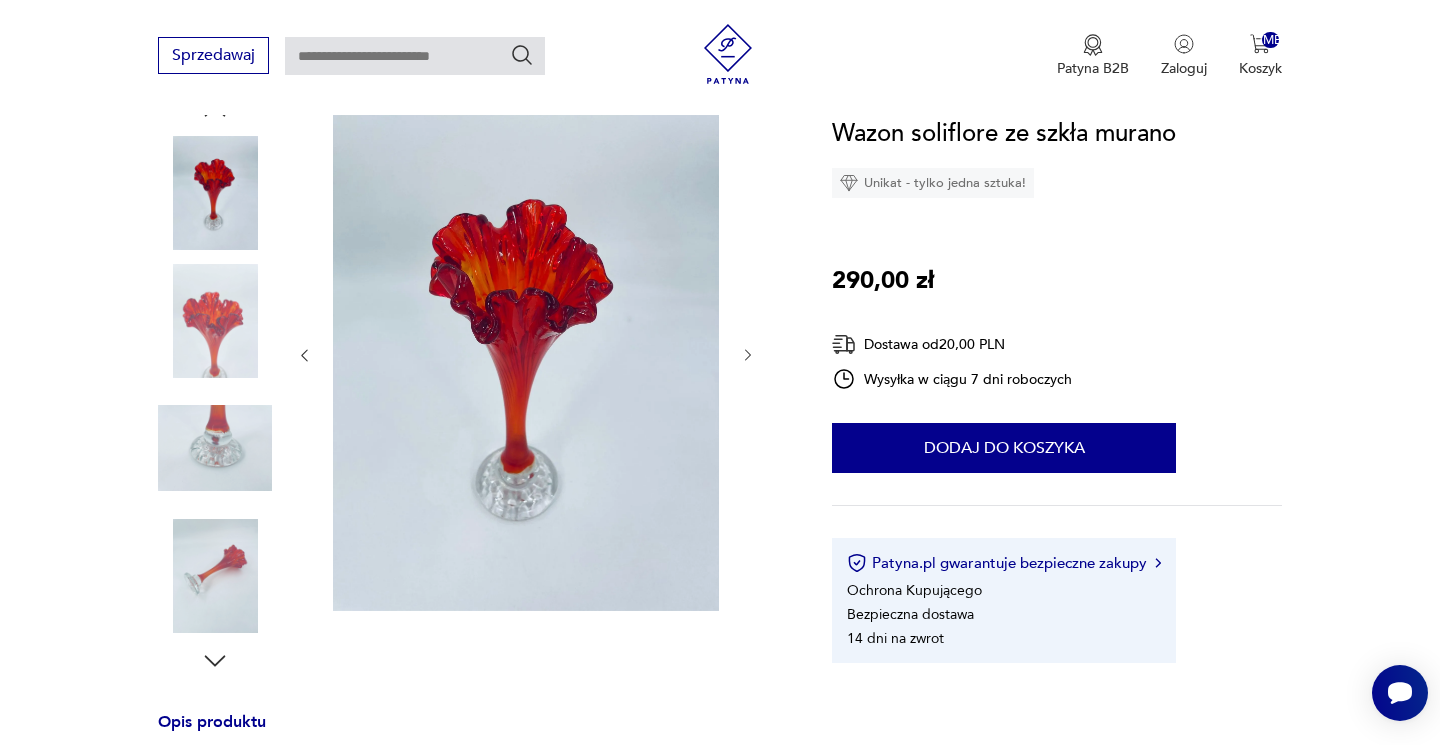 click at bounding box center (748, 355) 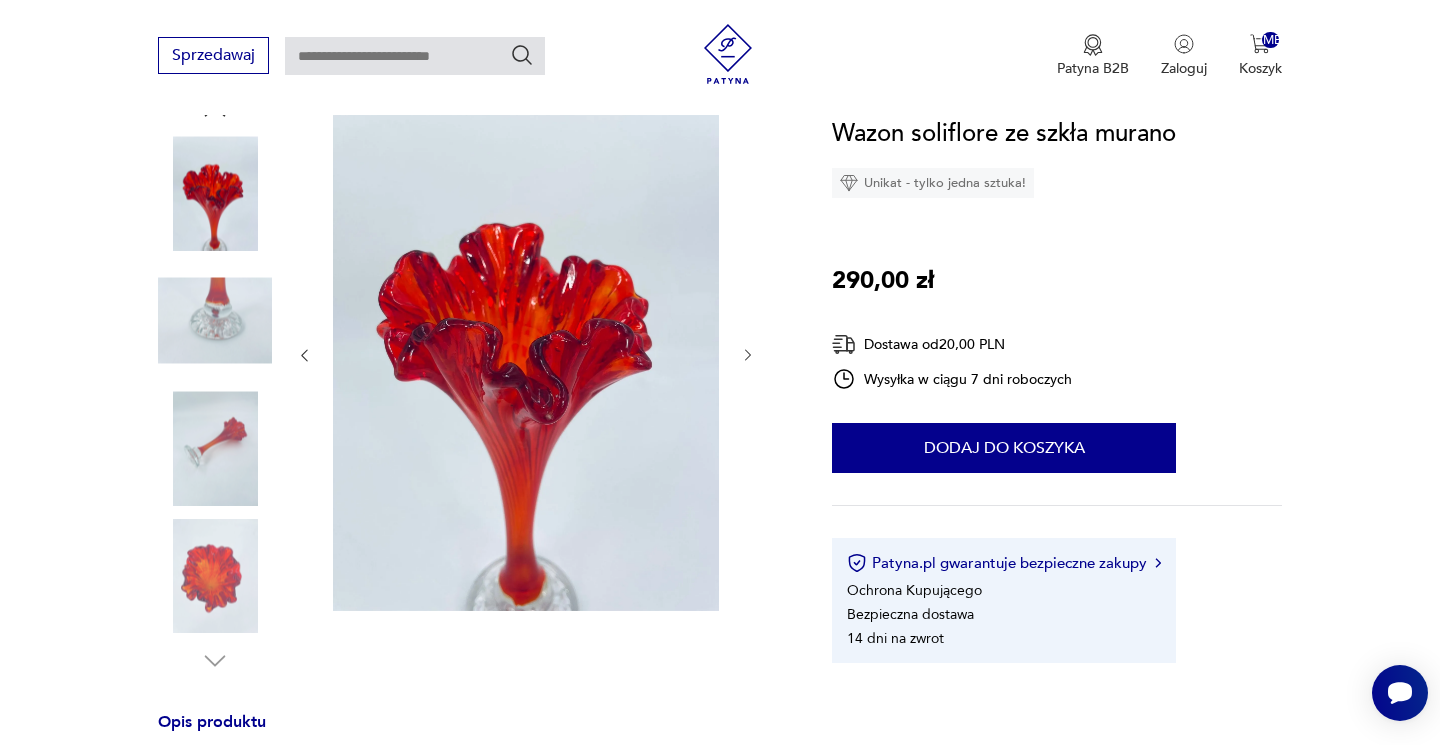 click at bounding box center [748, 355] 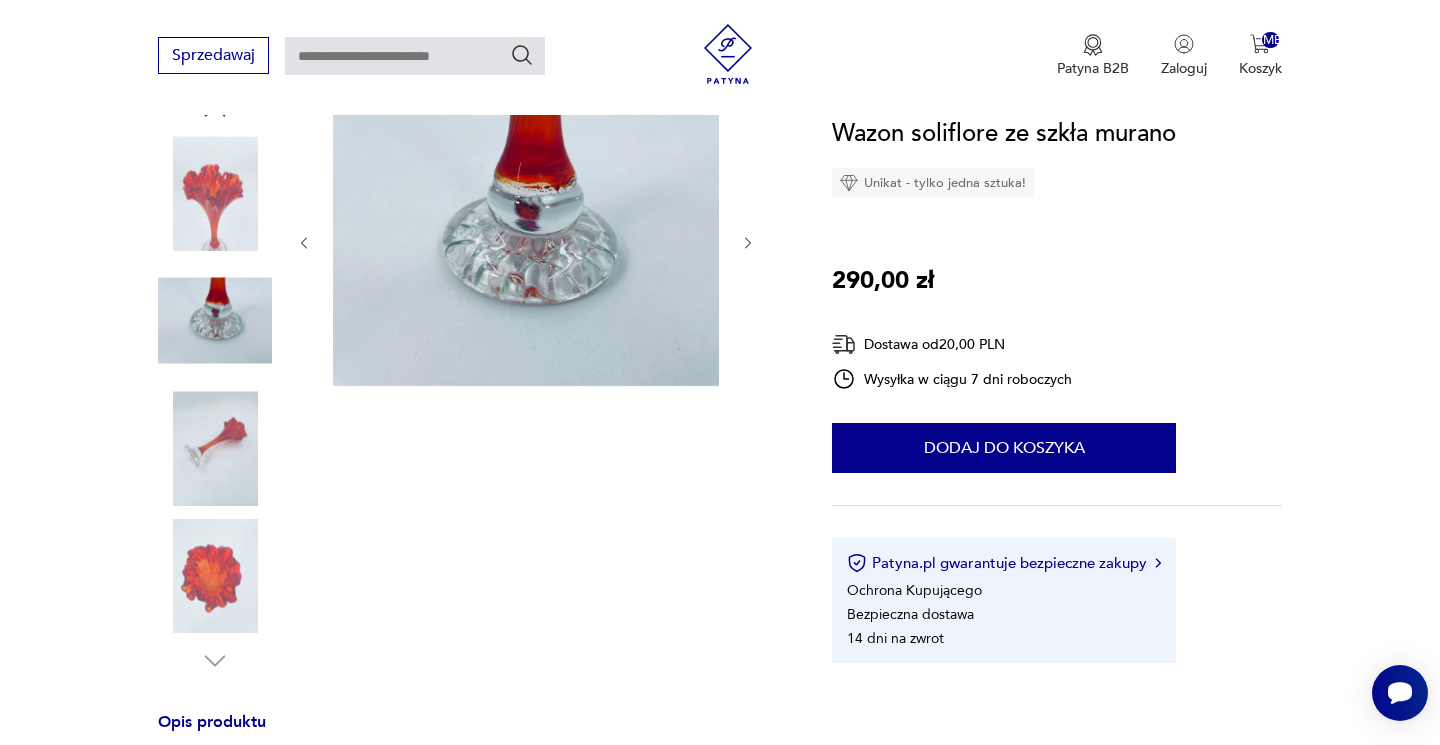 click at bounding box center [526, 243] 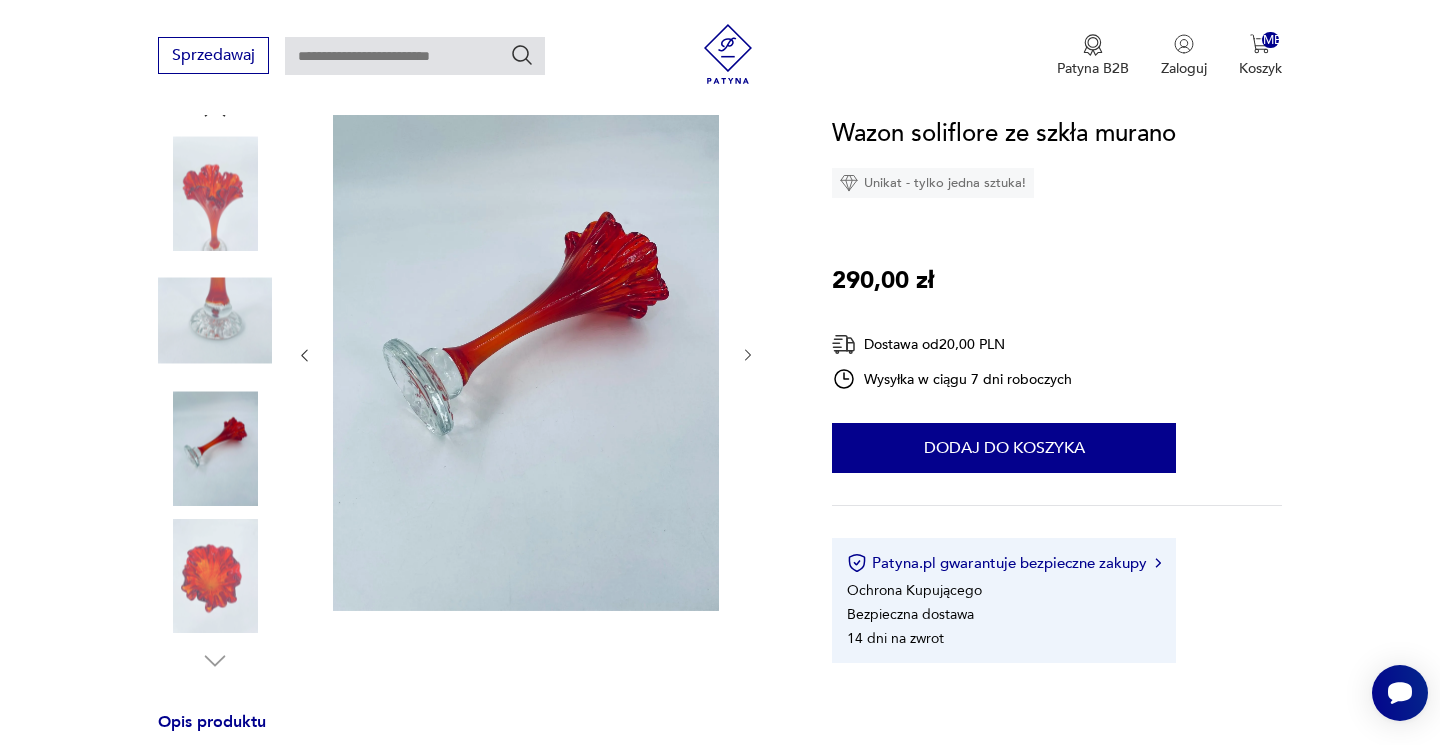 click at bounding box center [526, 355] 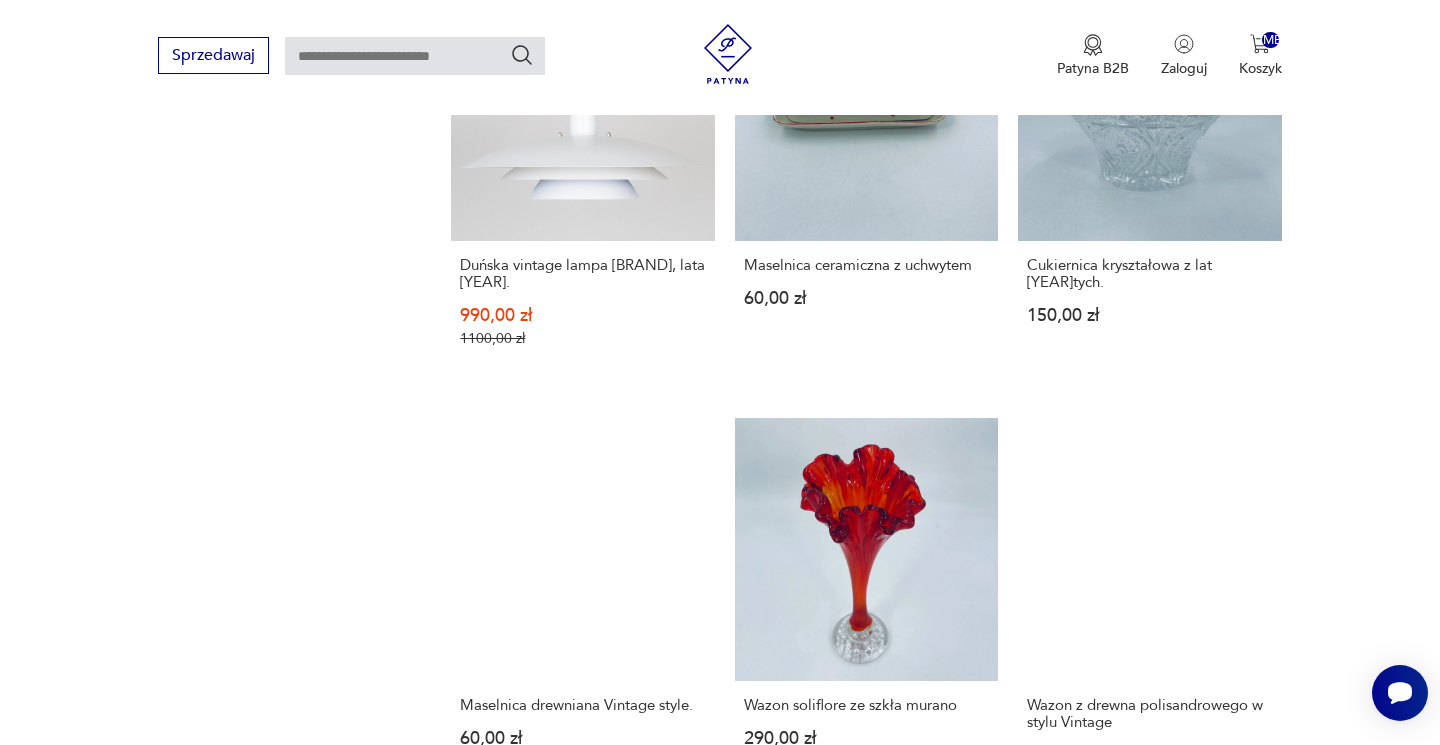 scroll, scrollTop: 1969, scrollLeft: 0, axis: vertical 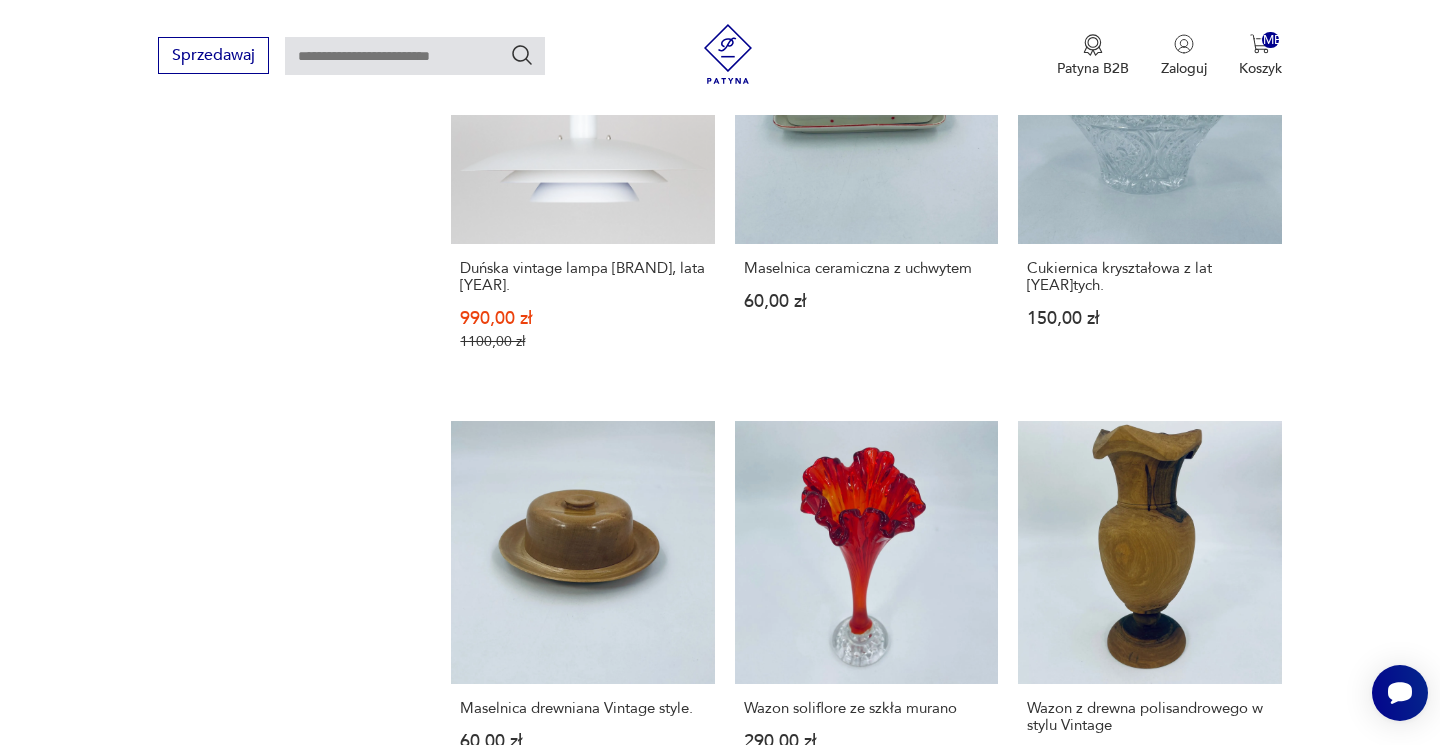 click on "6" at bounding box center (946, 1334) 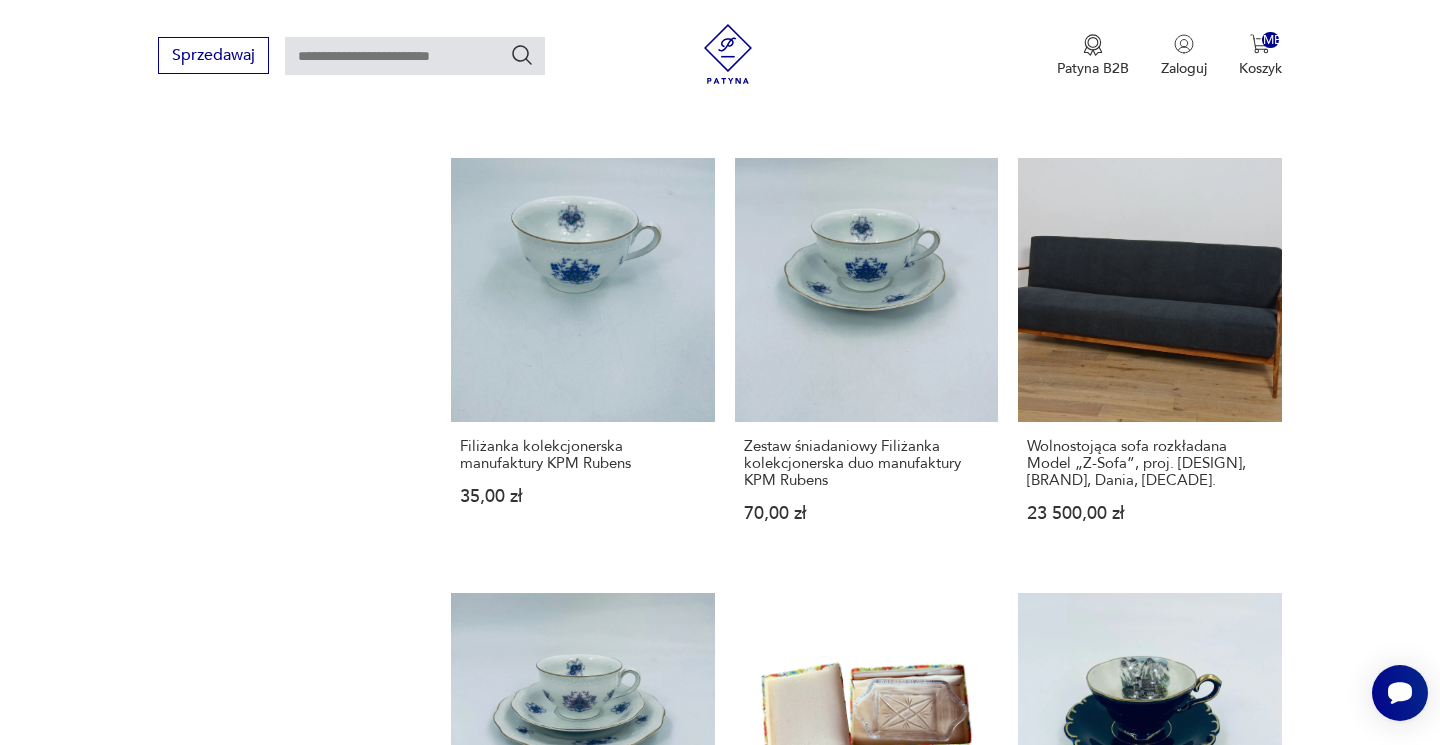 scroll, scrollTop: 1805, scrollLeft: 0, axis: vertical 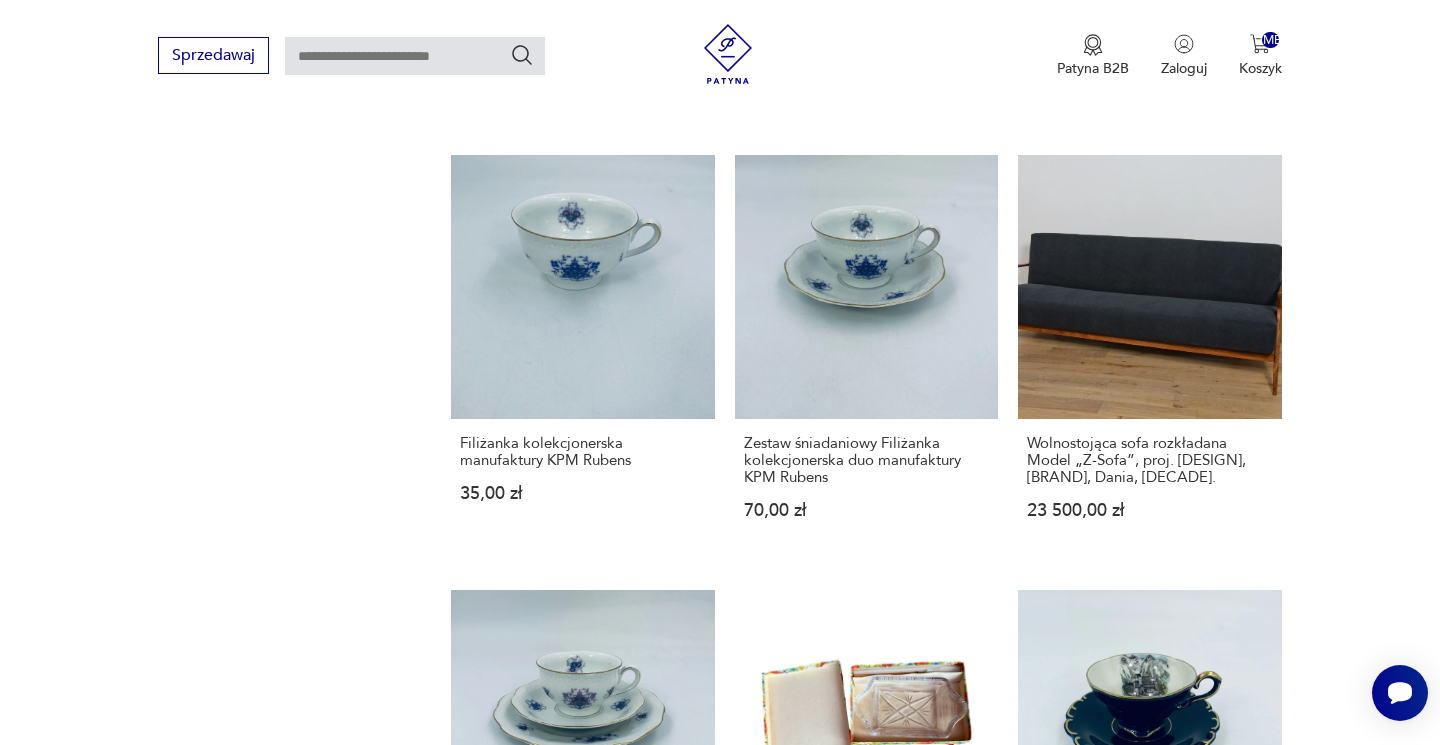 click on "7" at bounding box center (1038, 1480) 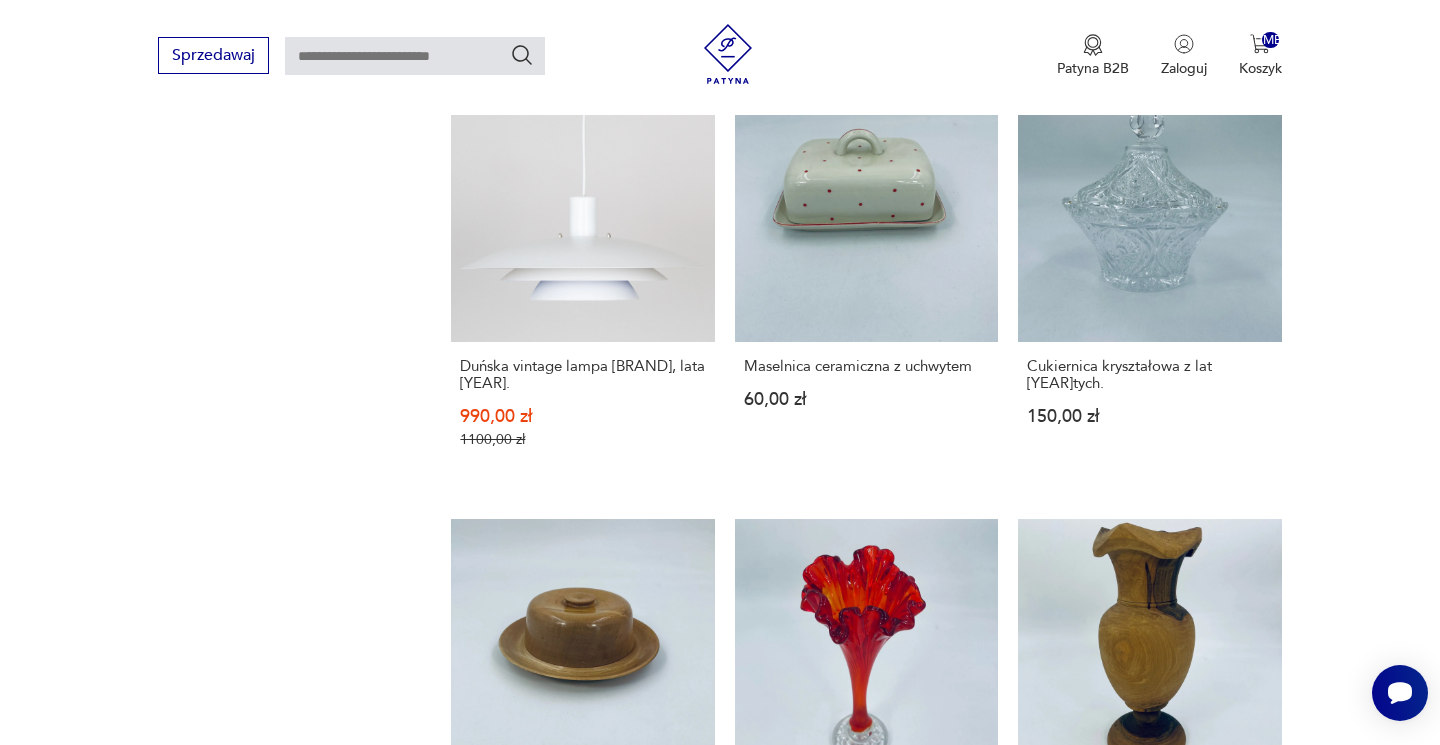 scroll, scrollTop: 1871, scrollLeft: 0, axis: vertical 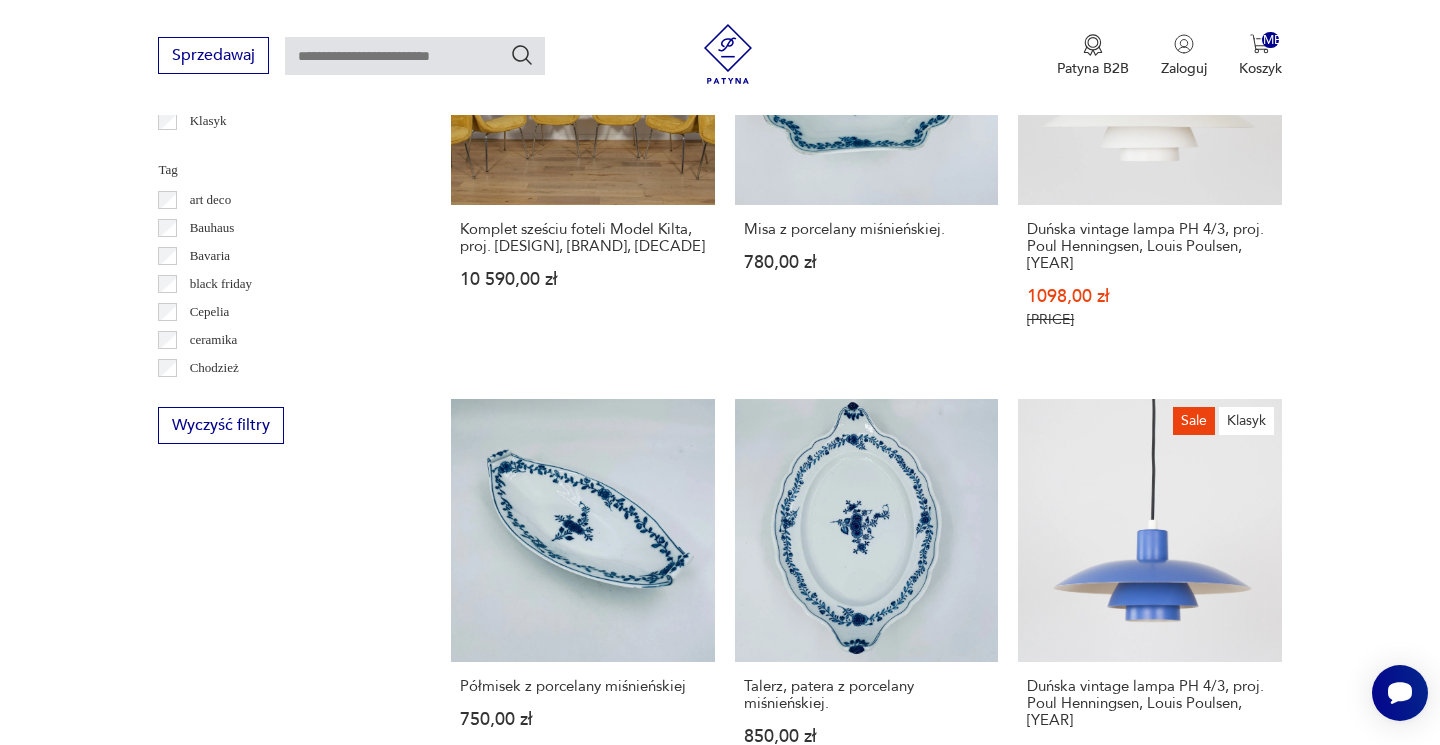 click on "Klasyk Komplet sześciu krzeseł Bumerang typ 229XB, Gościcińska Fabryka Mebli, Polska, lata [DECADE]. [PRICE]" at bounding box center [866, 1065] 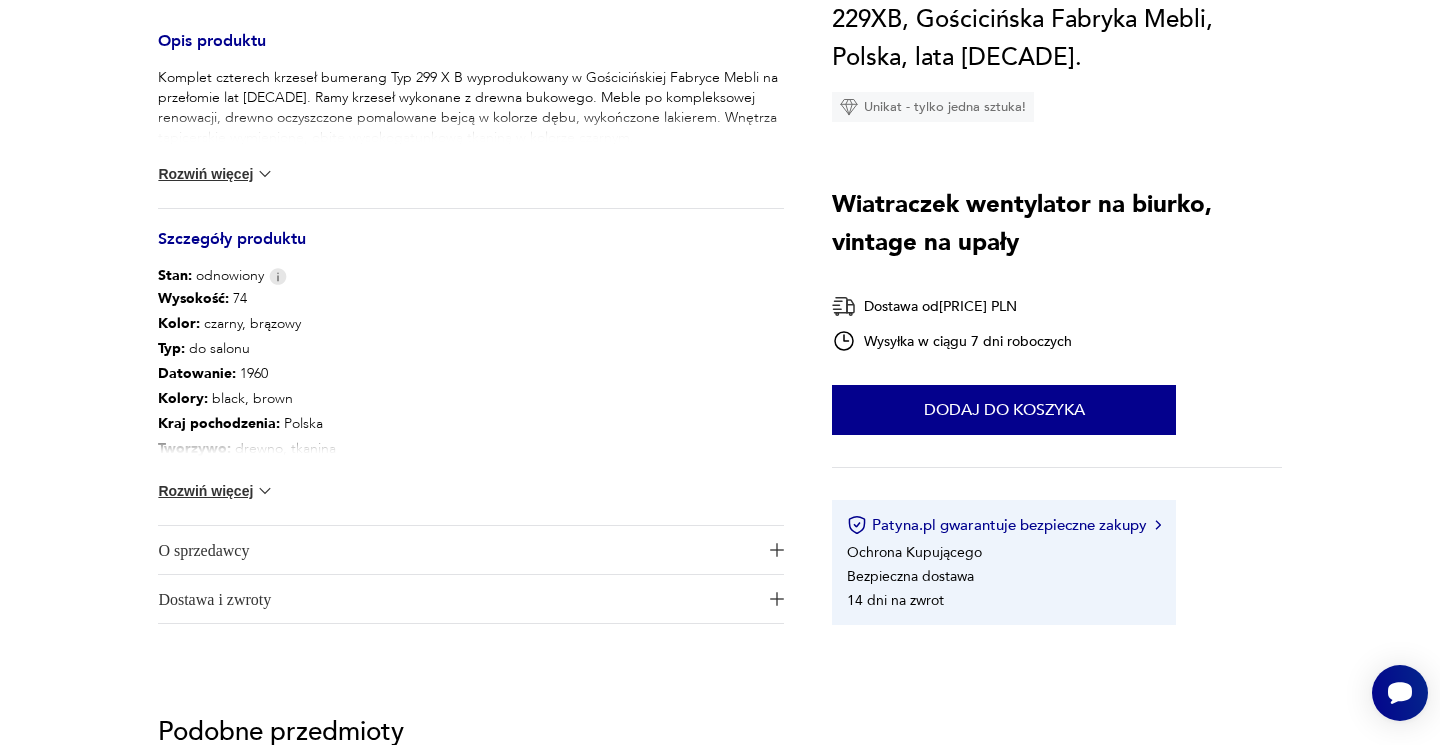 scroll, scrollTop: 0, scrollLeft: 0, axis: both 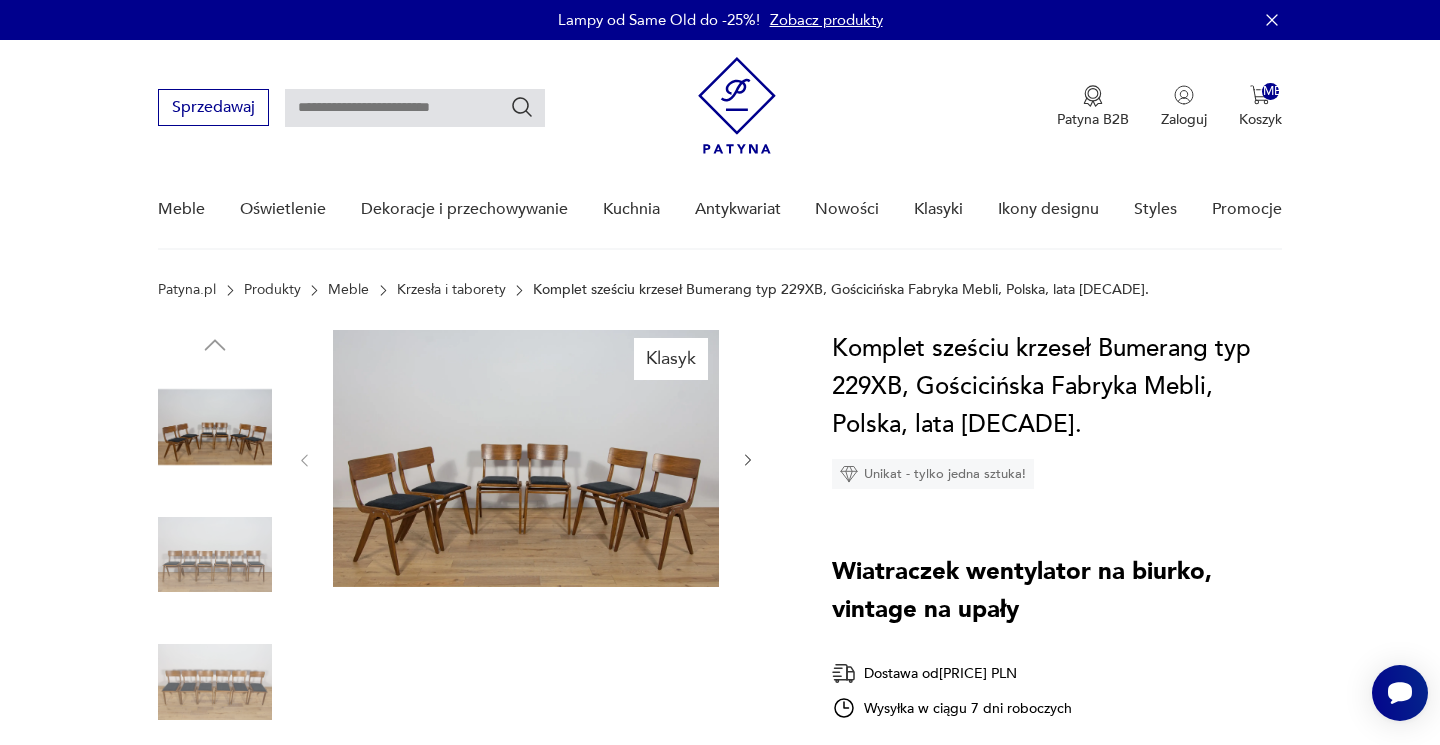 click at bounding box center [748, 460] 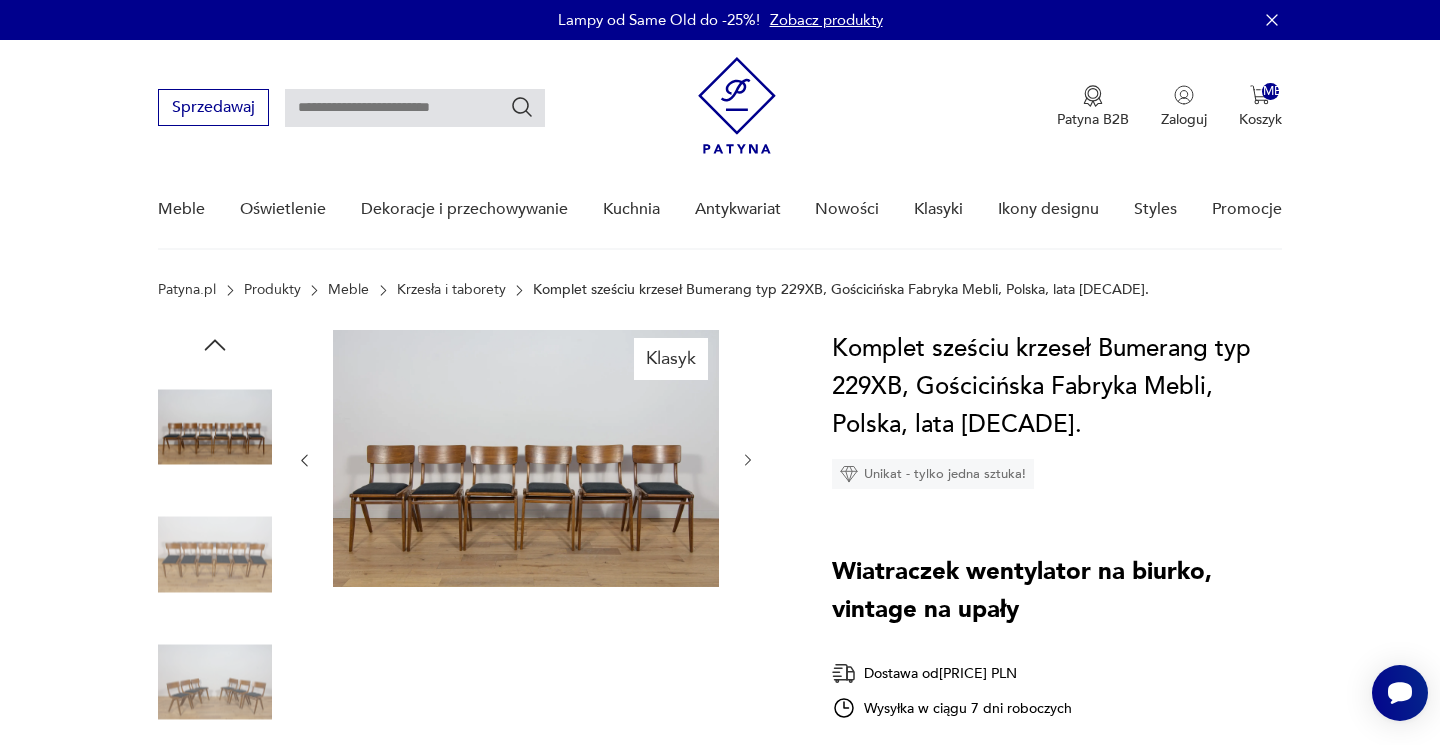 click at bounding box center [748, 460] 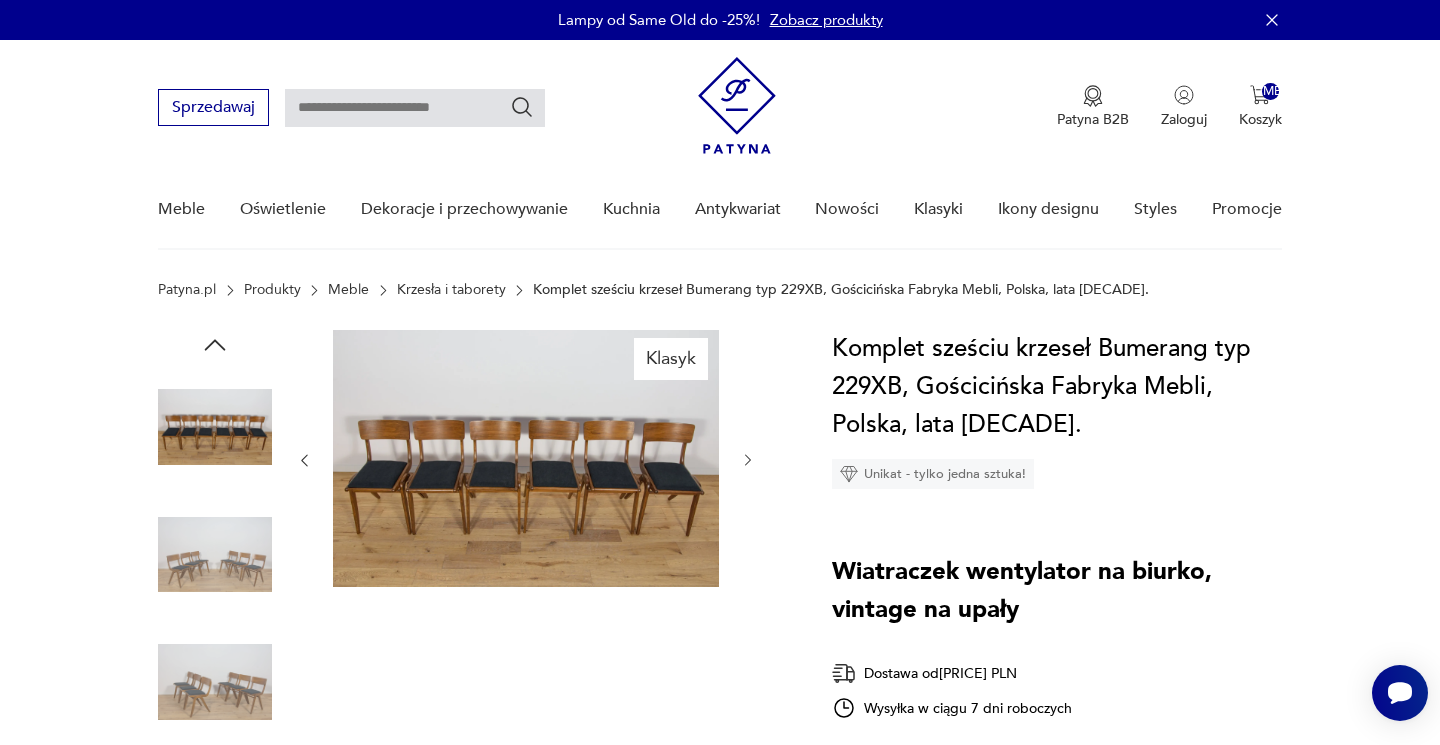 click at bounding box center [748, 460] 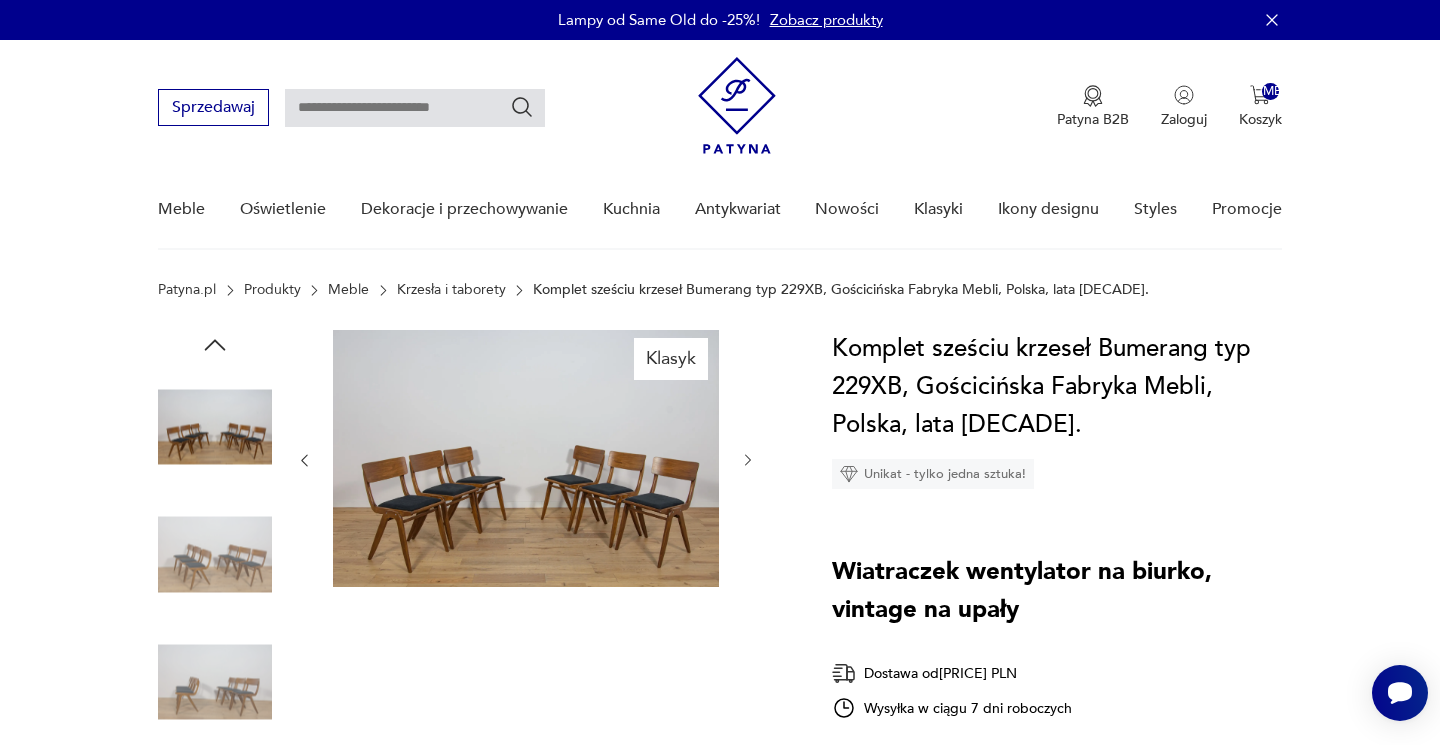 click at bounding box center [748, 460] 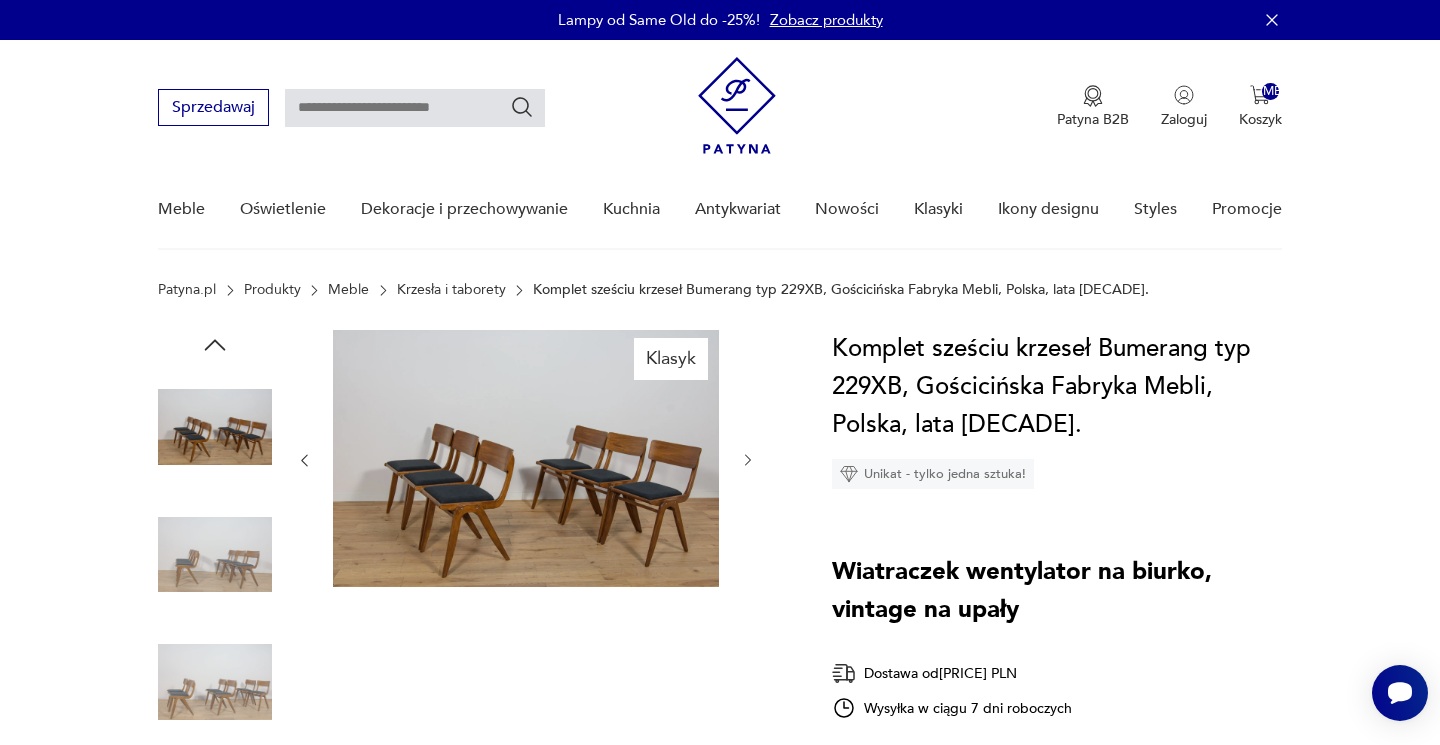 click at bounding box center [748, 460] 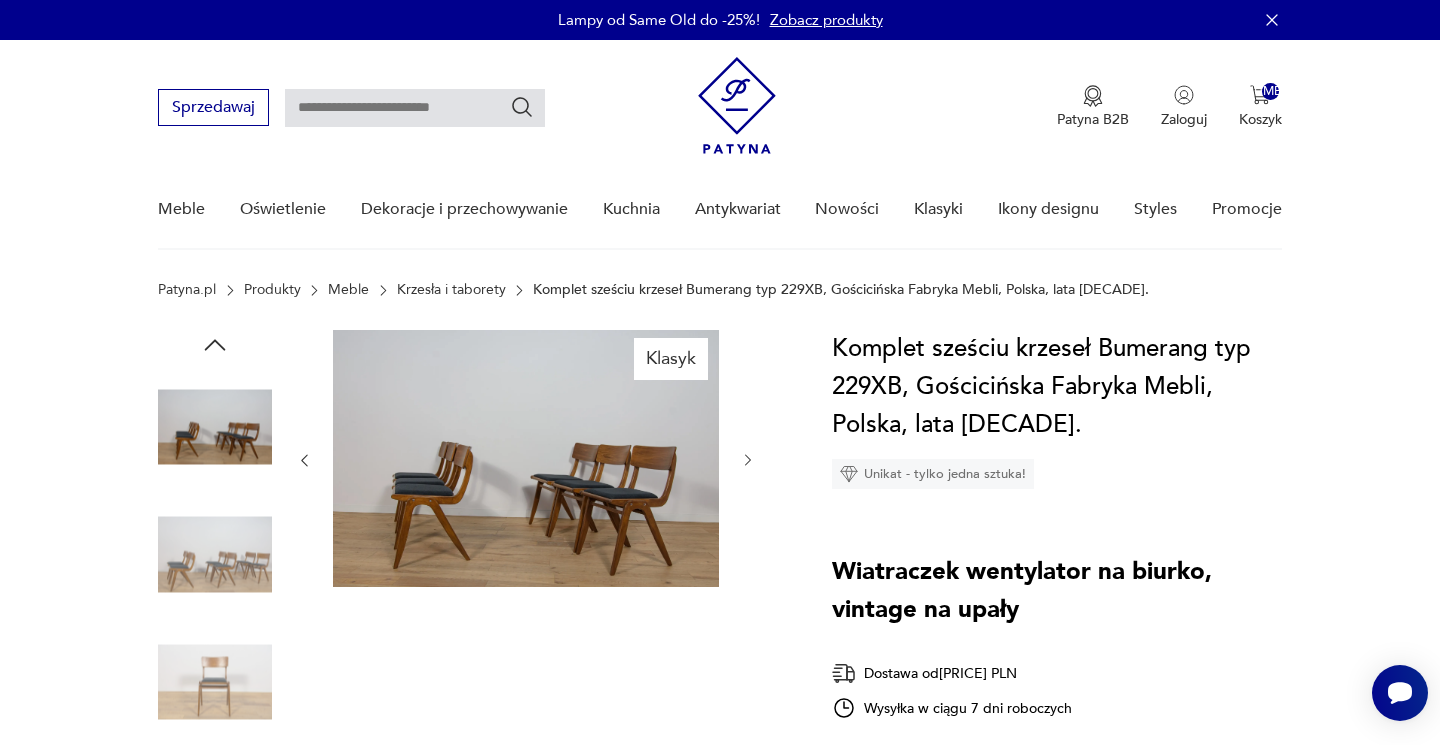 click at bounding box center [748, 460] 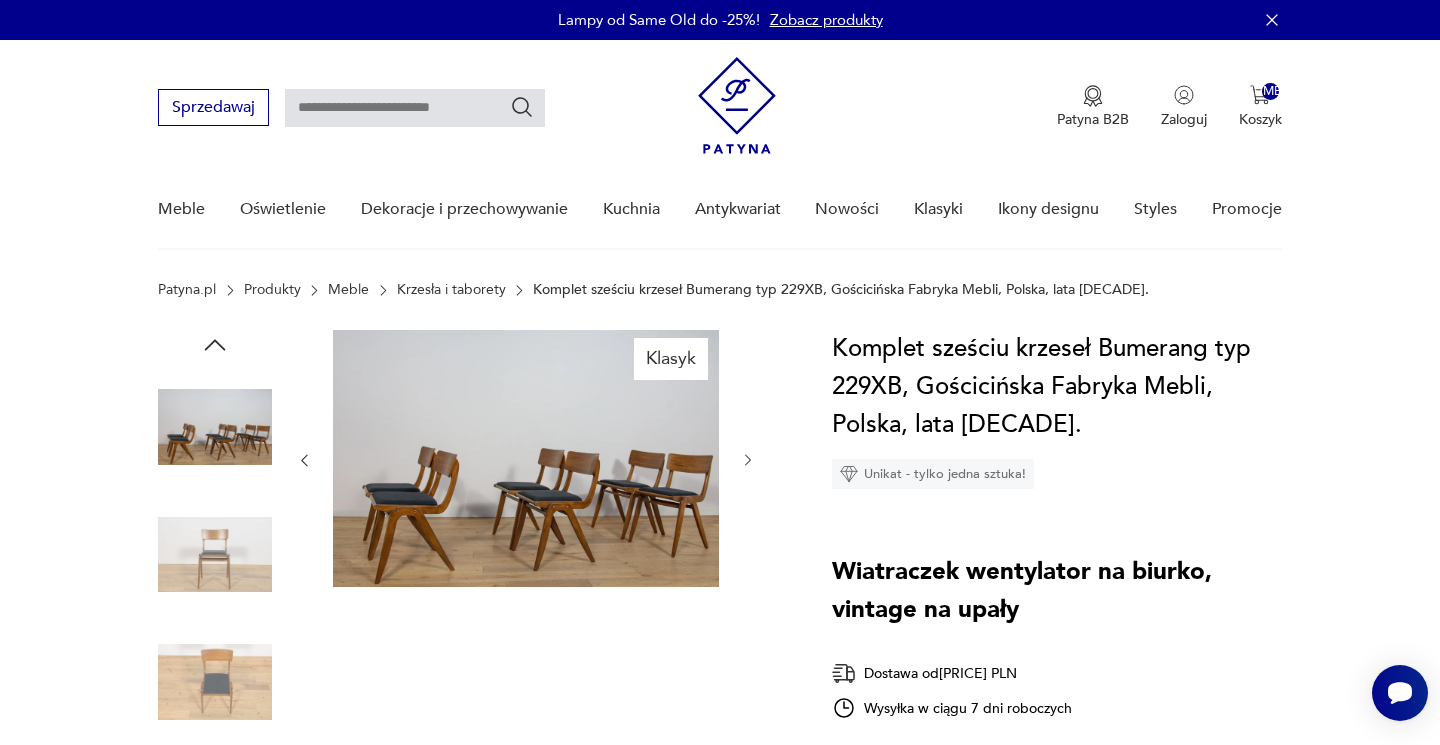 click at bounding box center (748, 460) 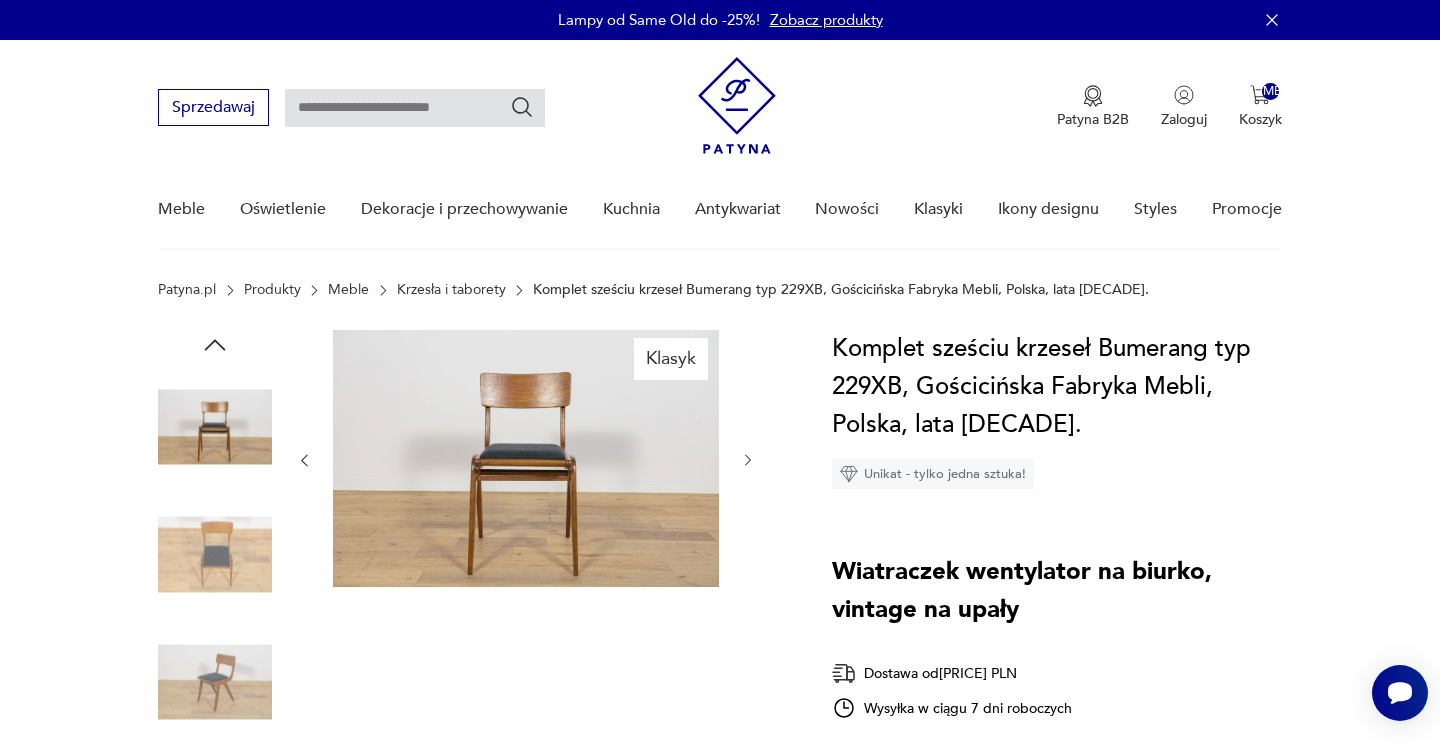 click at bounding box center (748, 460) 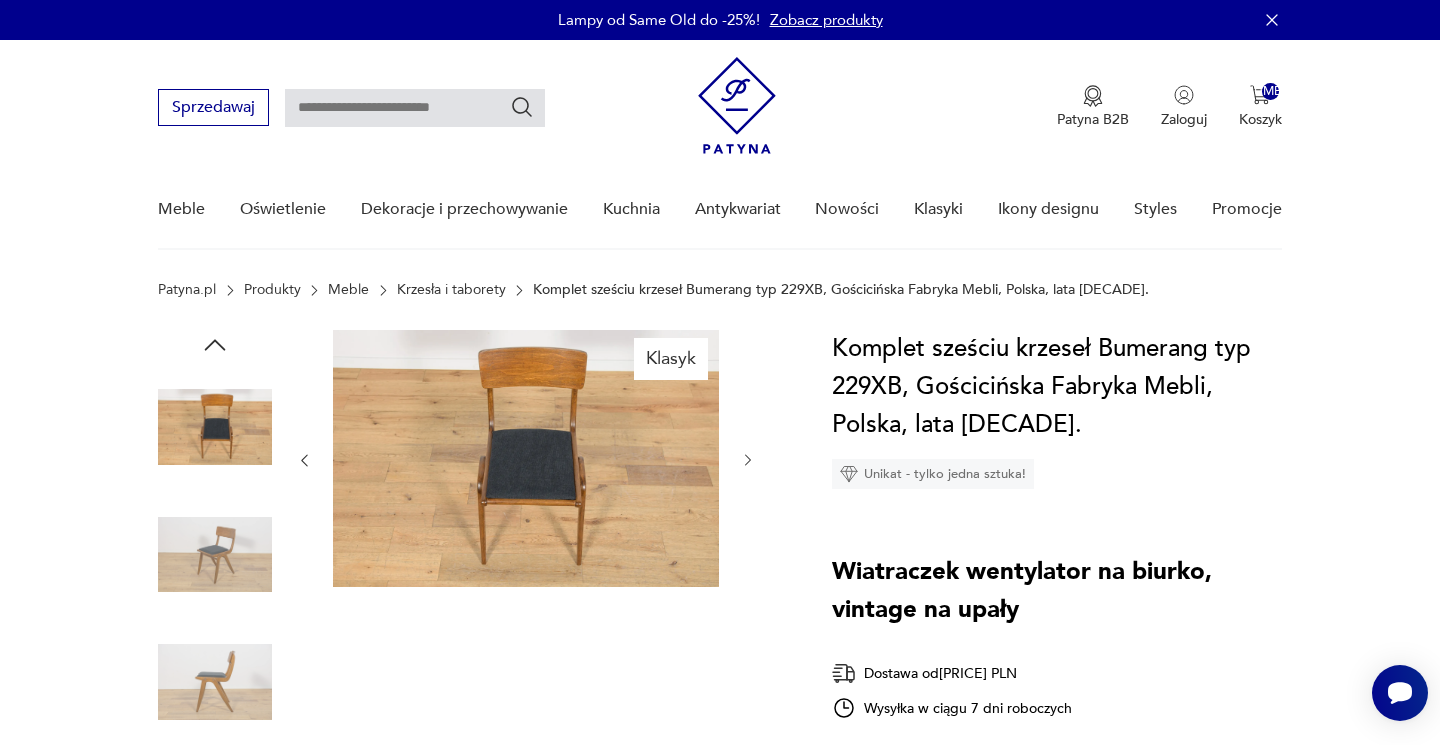 click at bounding box center (526, 458) 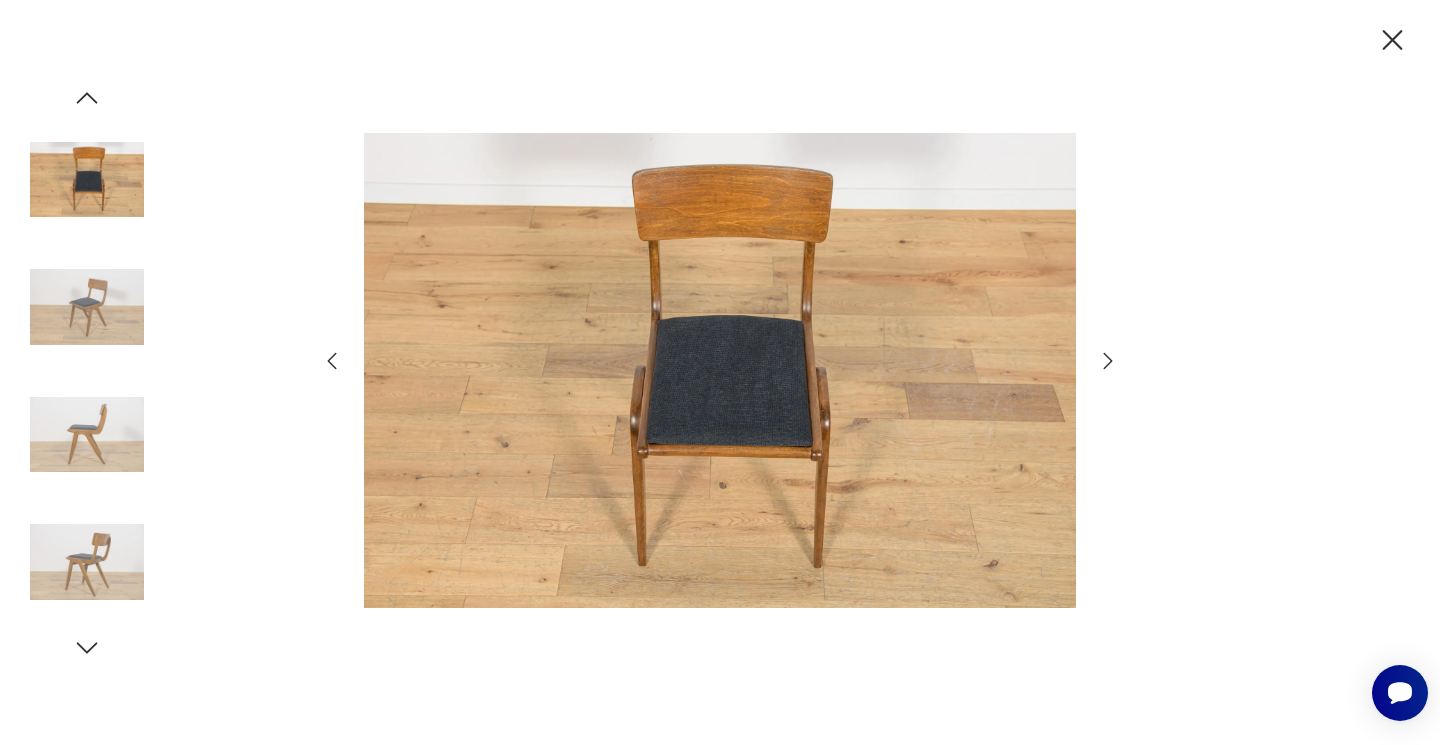 click at bounding box center [1108, 361] 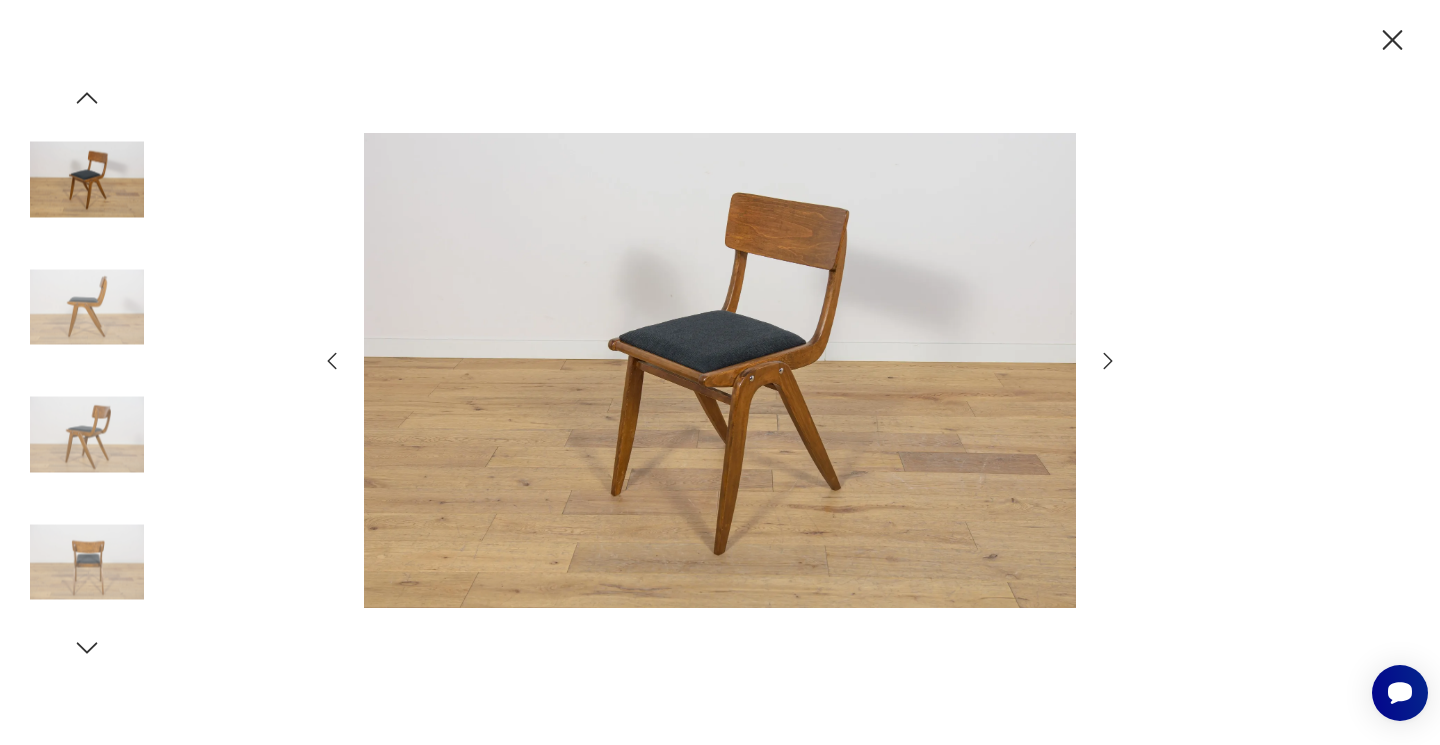 click at bounding box center [1108, 361] 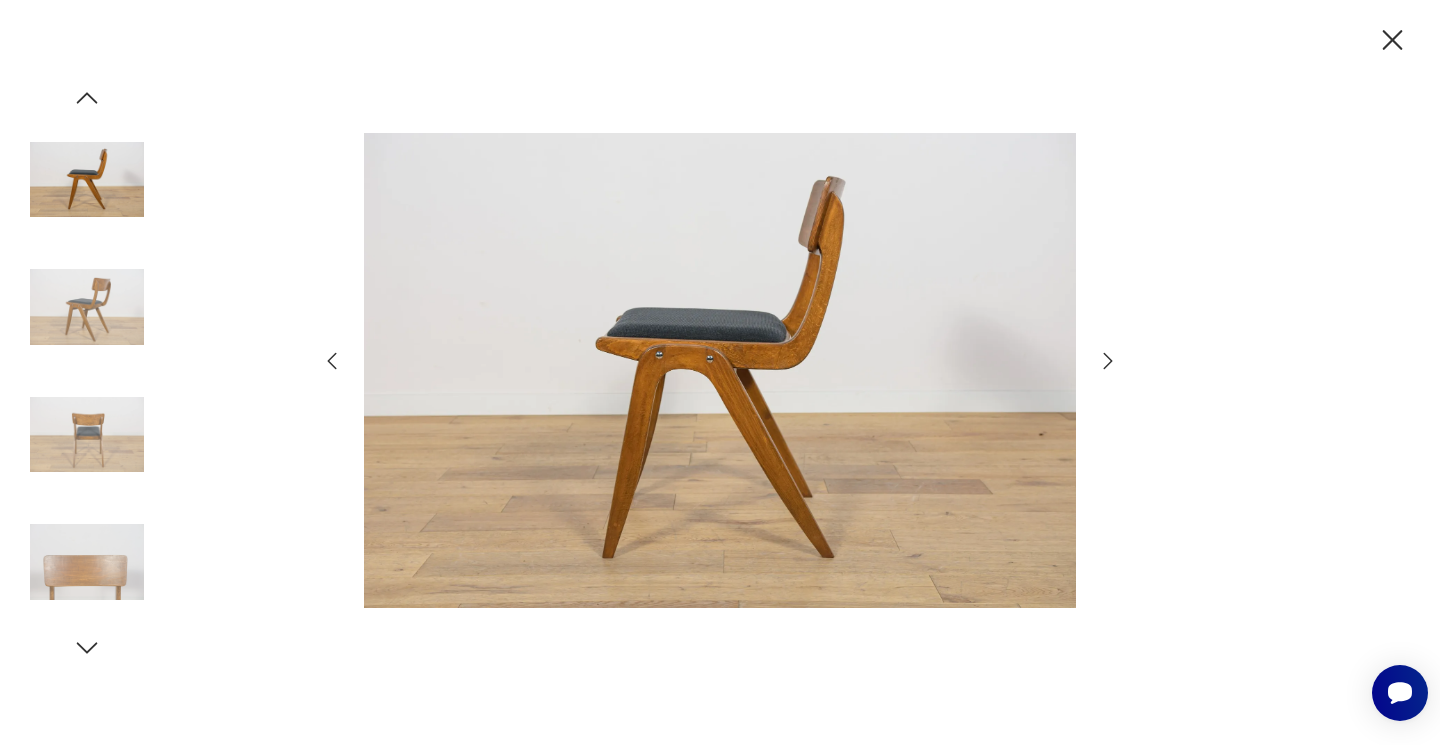 click at bounding box center [1108, 361] 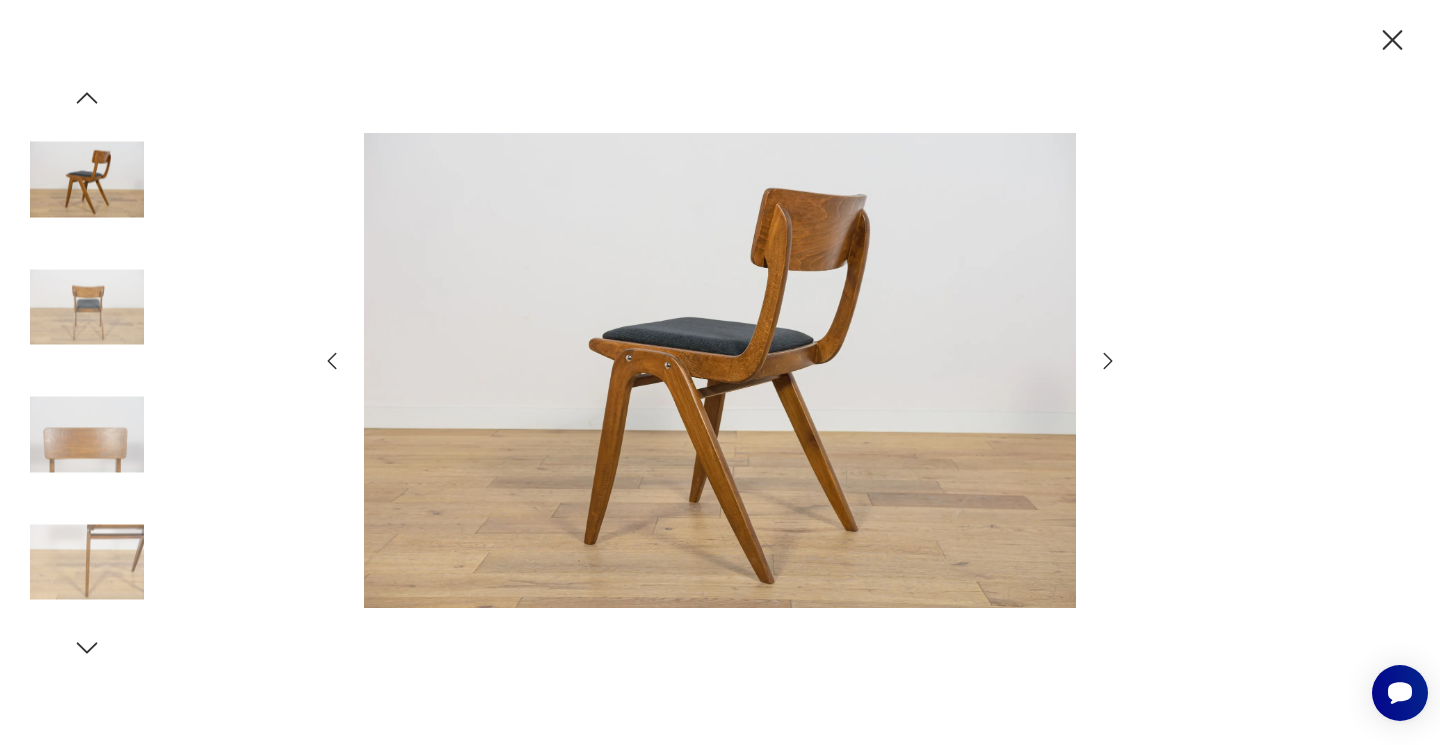 click at bounding box center [1108, 361] 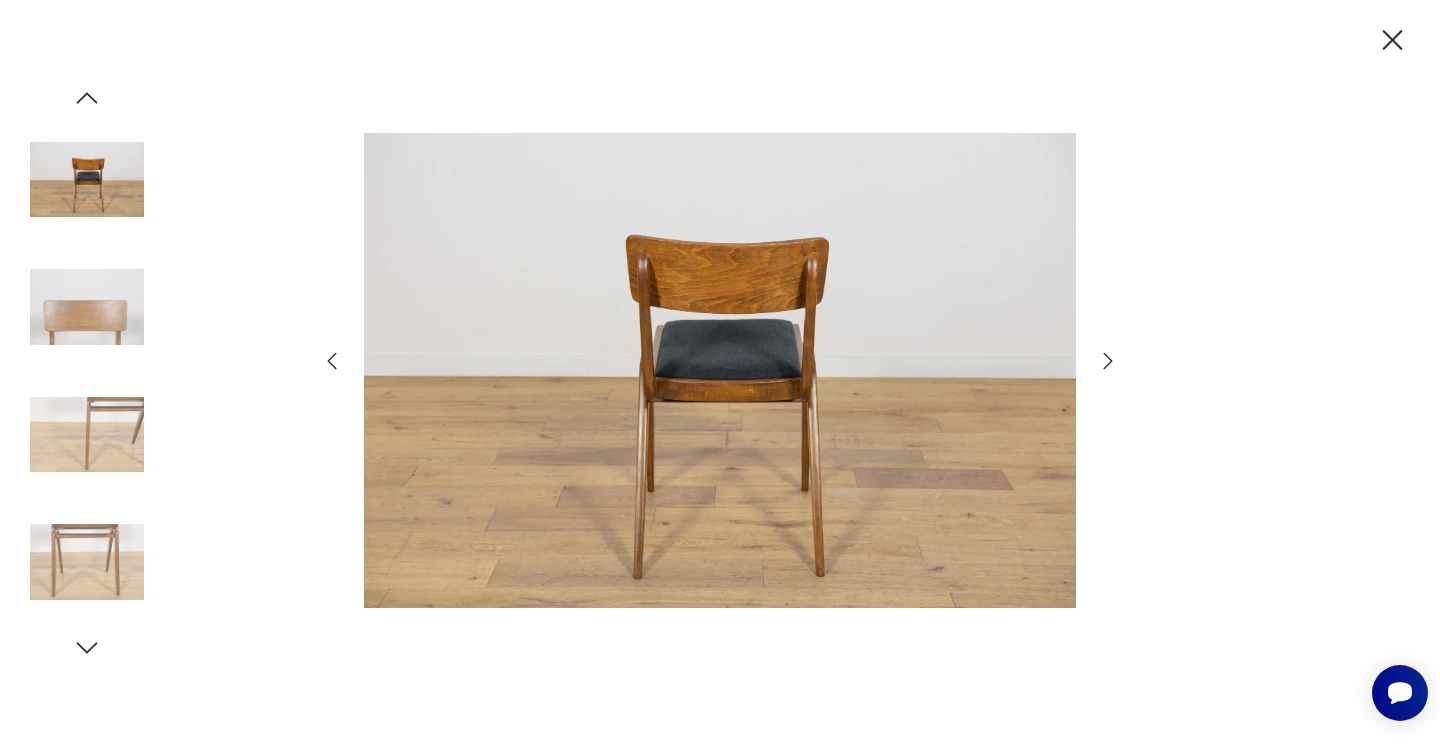 click at bounding box center [1108, 361] 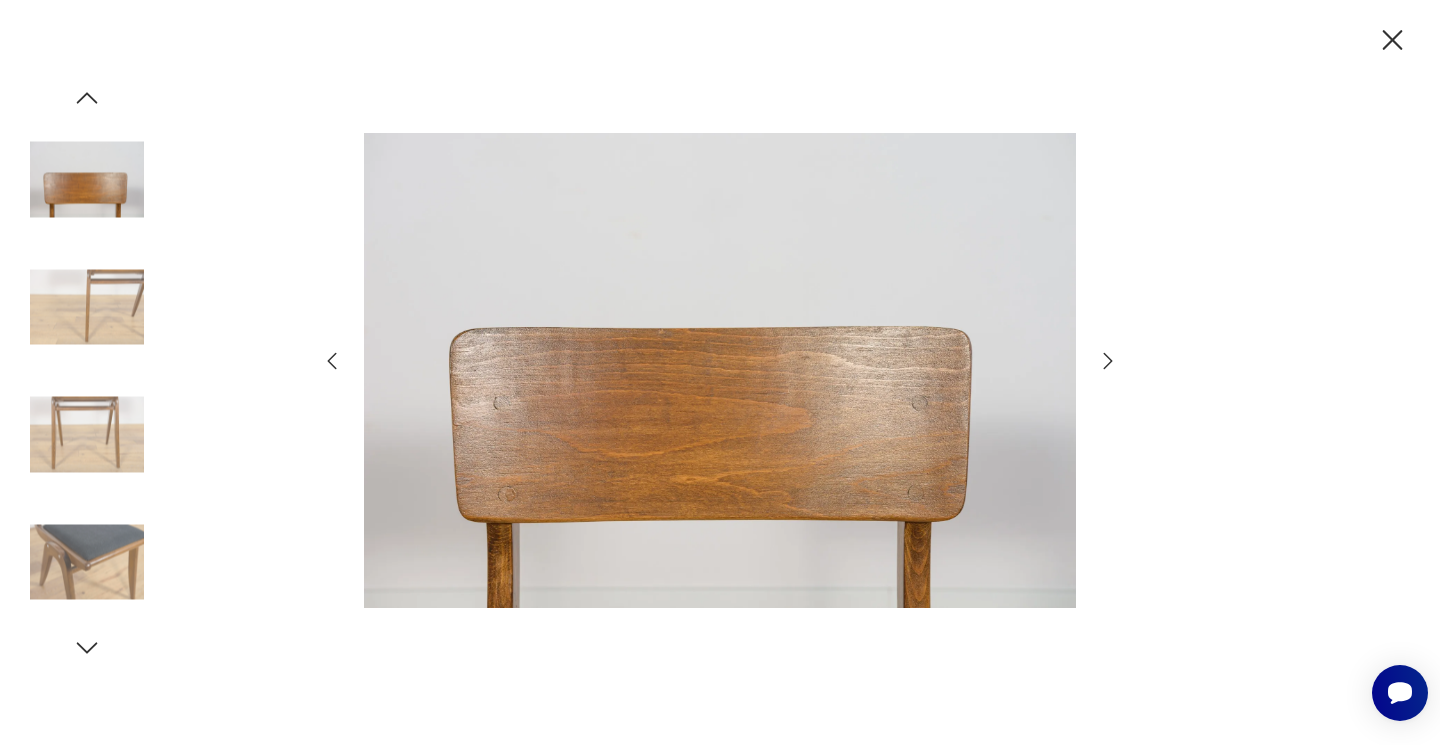 click at bounding box center [1108, 361] 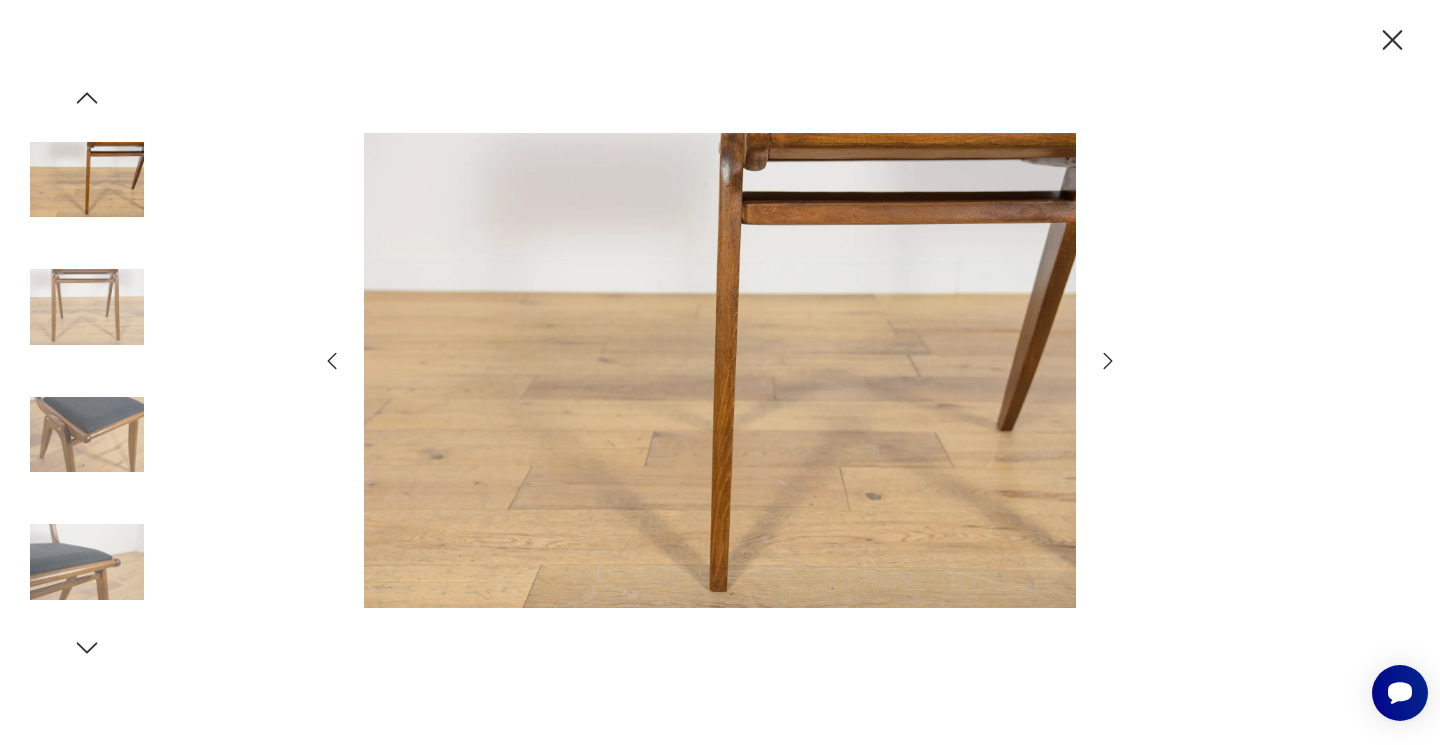 click at bounding box center [1108, 361] 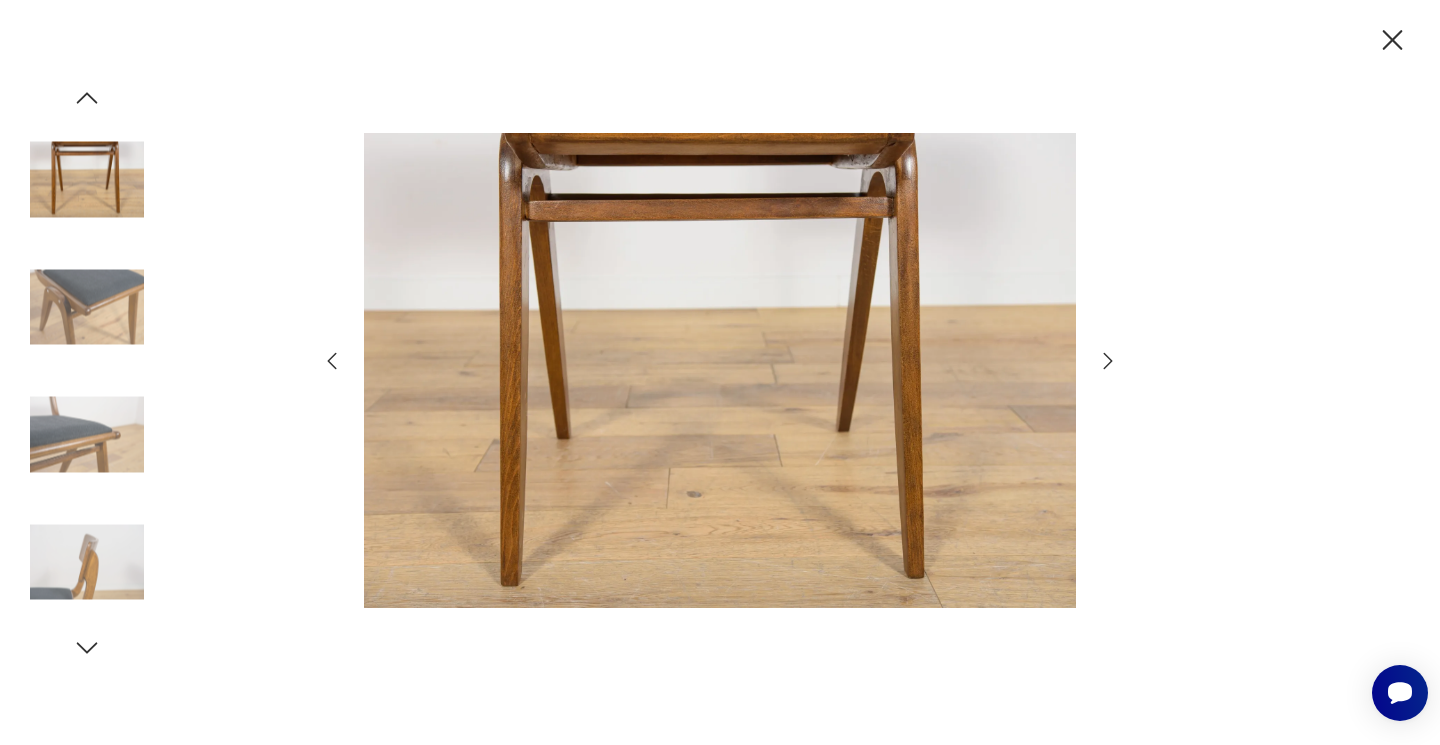click at bounding box center [1108, 361] 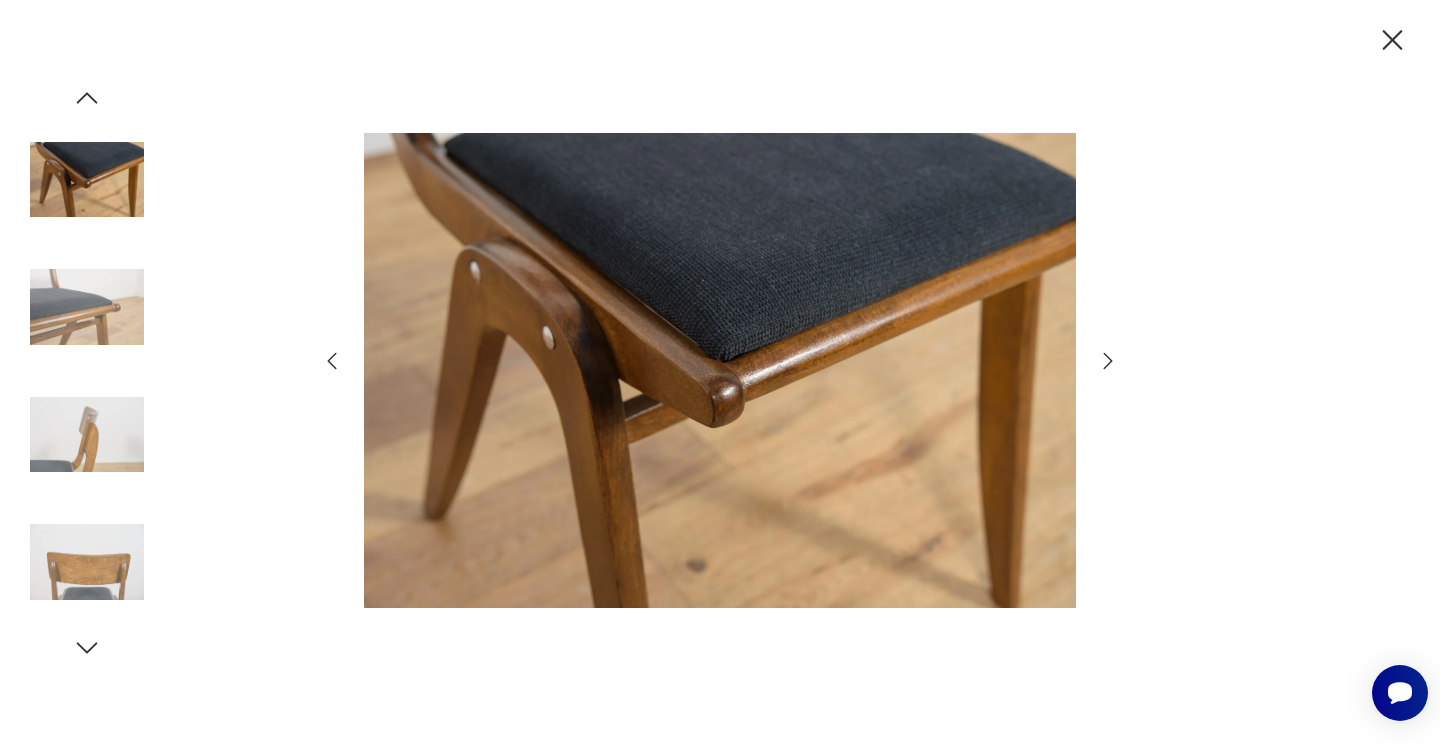 click at bounding box center (1108, 361) 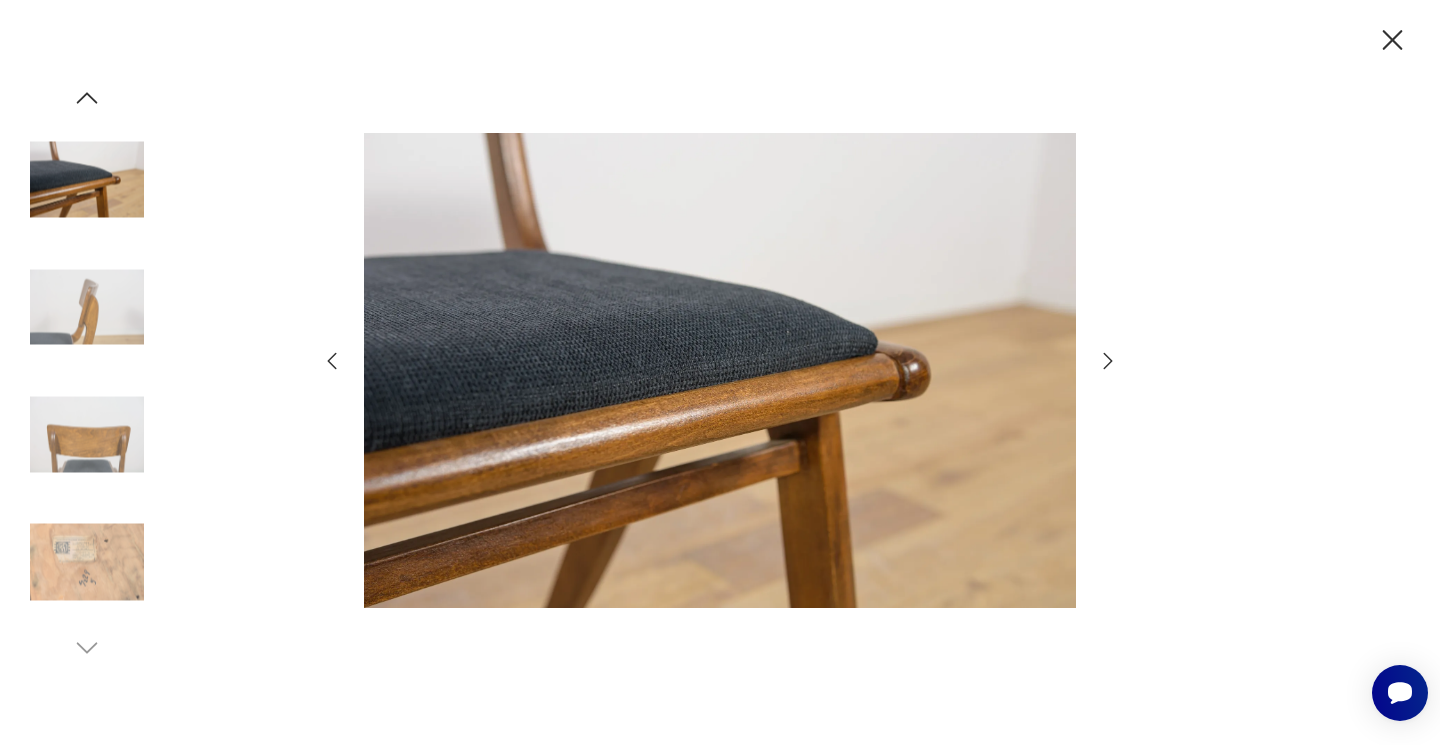 click at bounding box center [1108, 361] 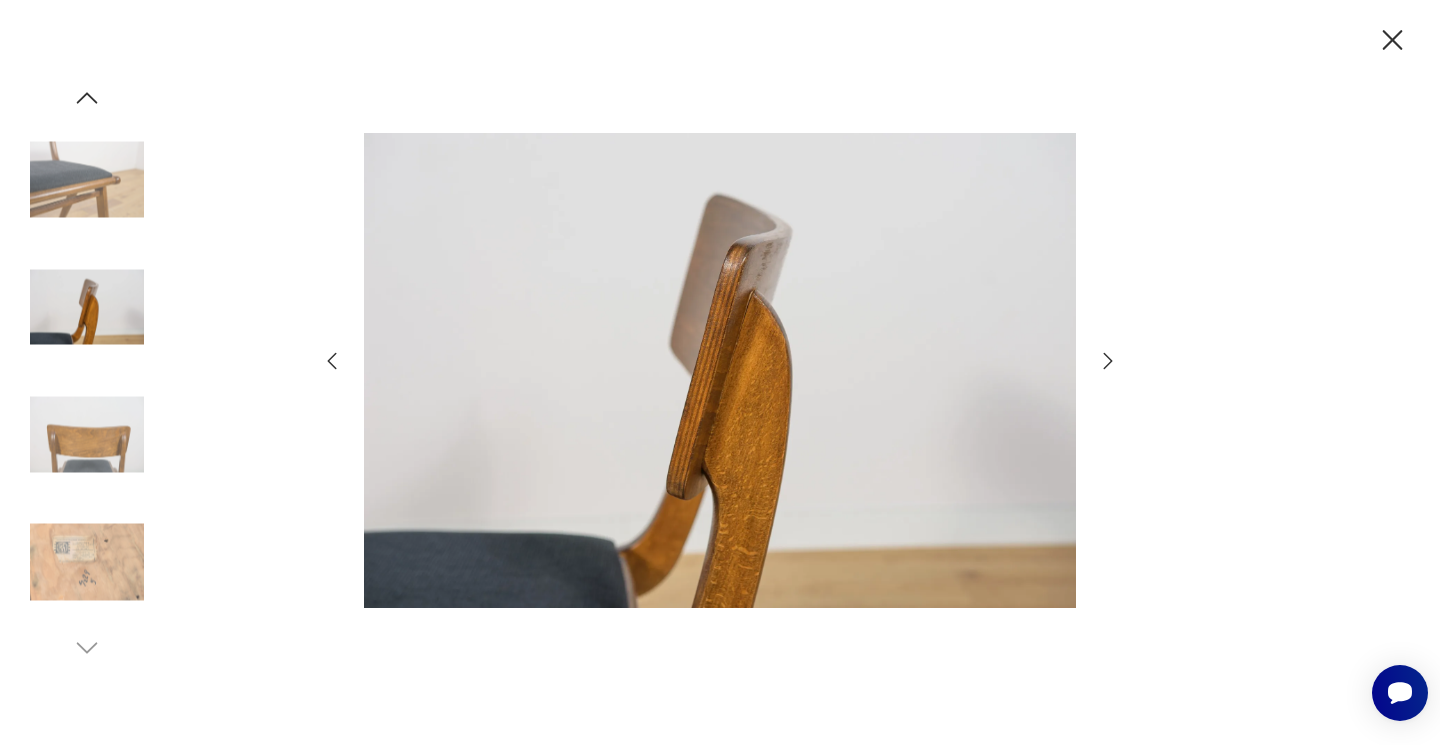 click at bounding box center (1108, 361) 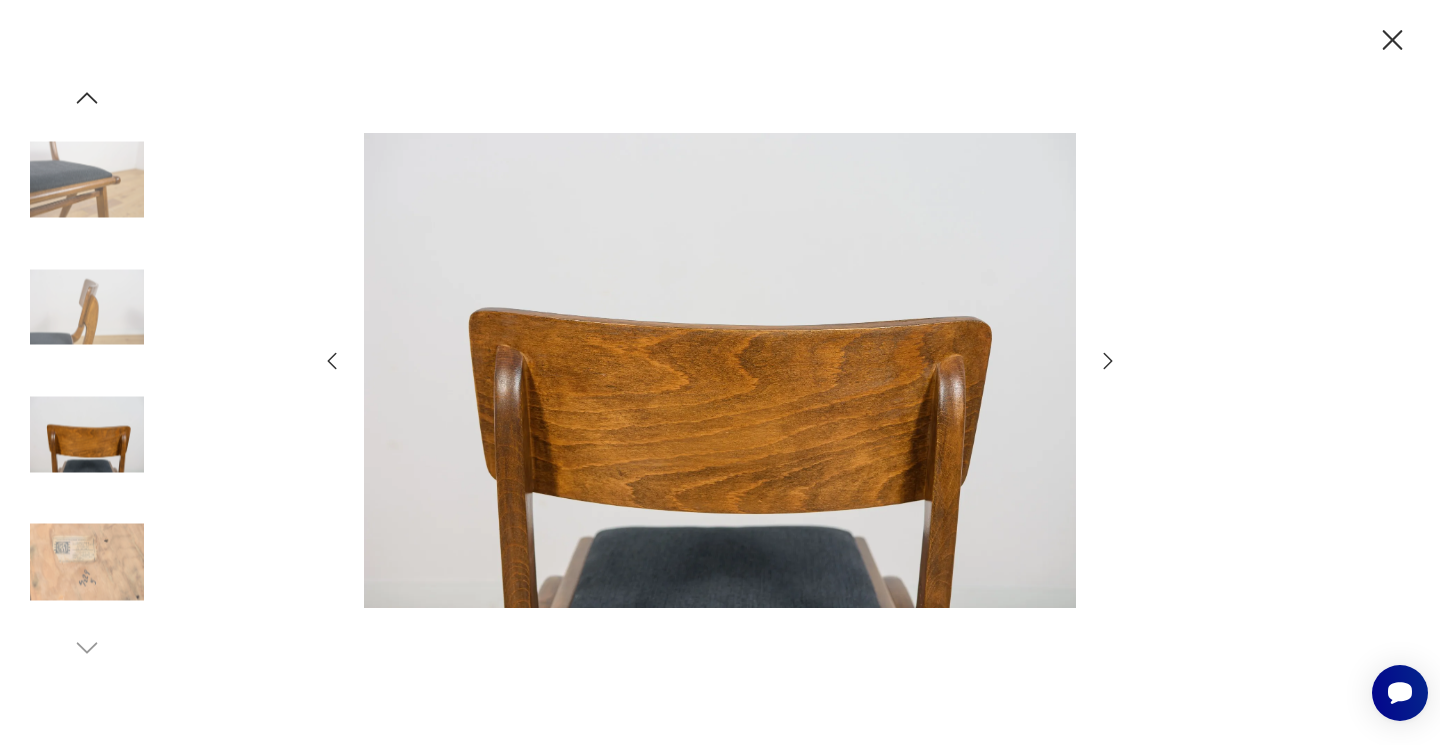 click at bounding box center (1108, 361) 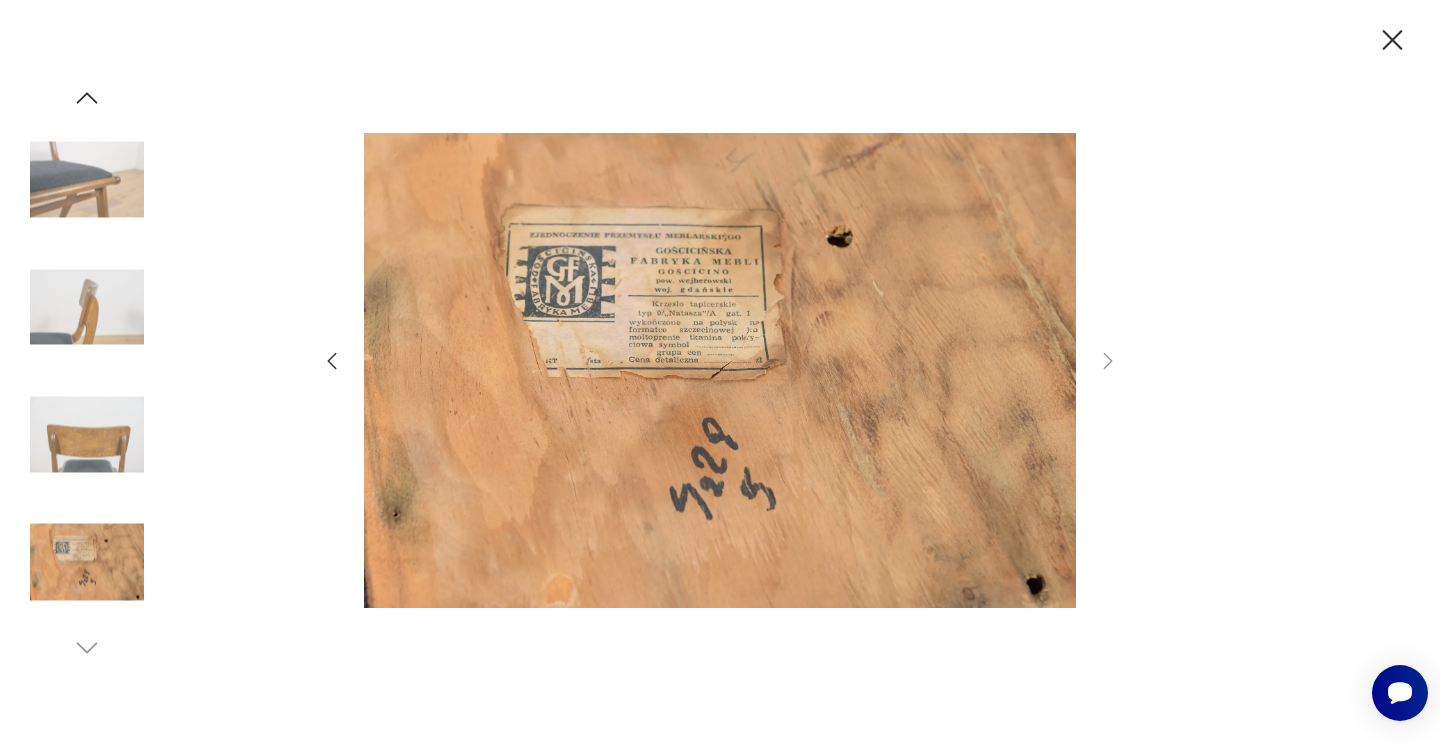 click at bounding box center (1392, 40) 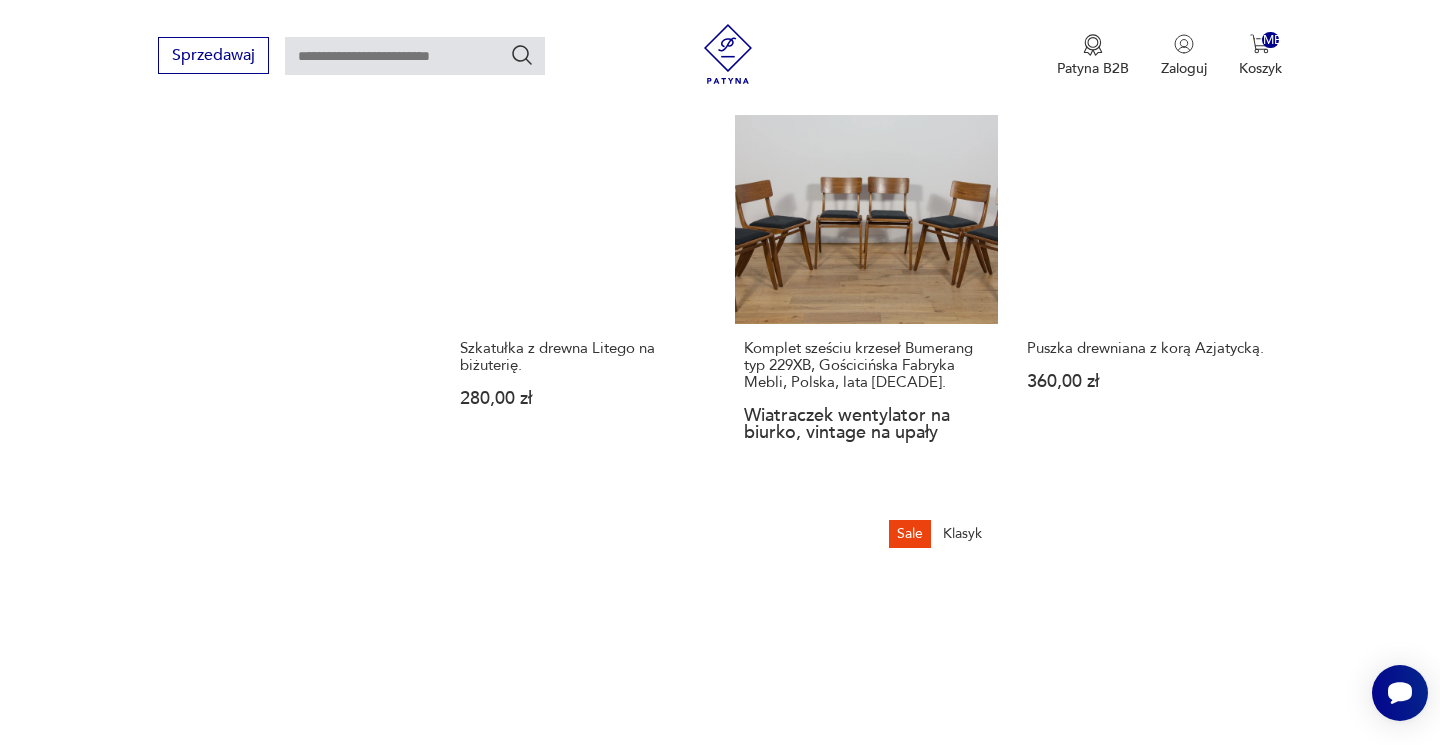 scroll, scrollTop: 1884, scrollLeft: 0, axis: vertical 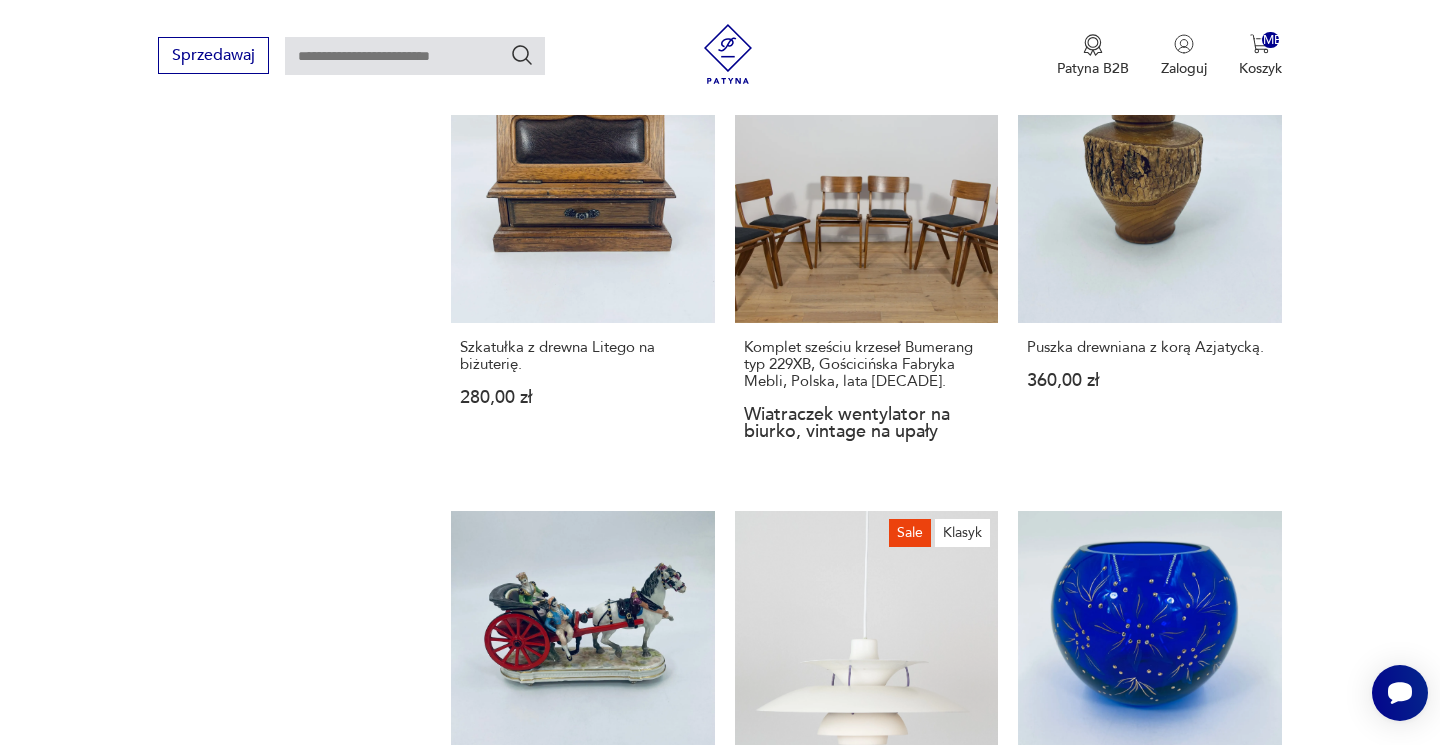 click on "9" at bounding box center [1038, 1424] 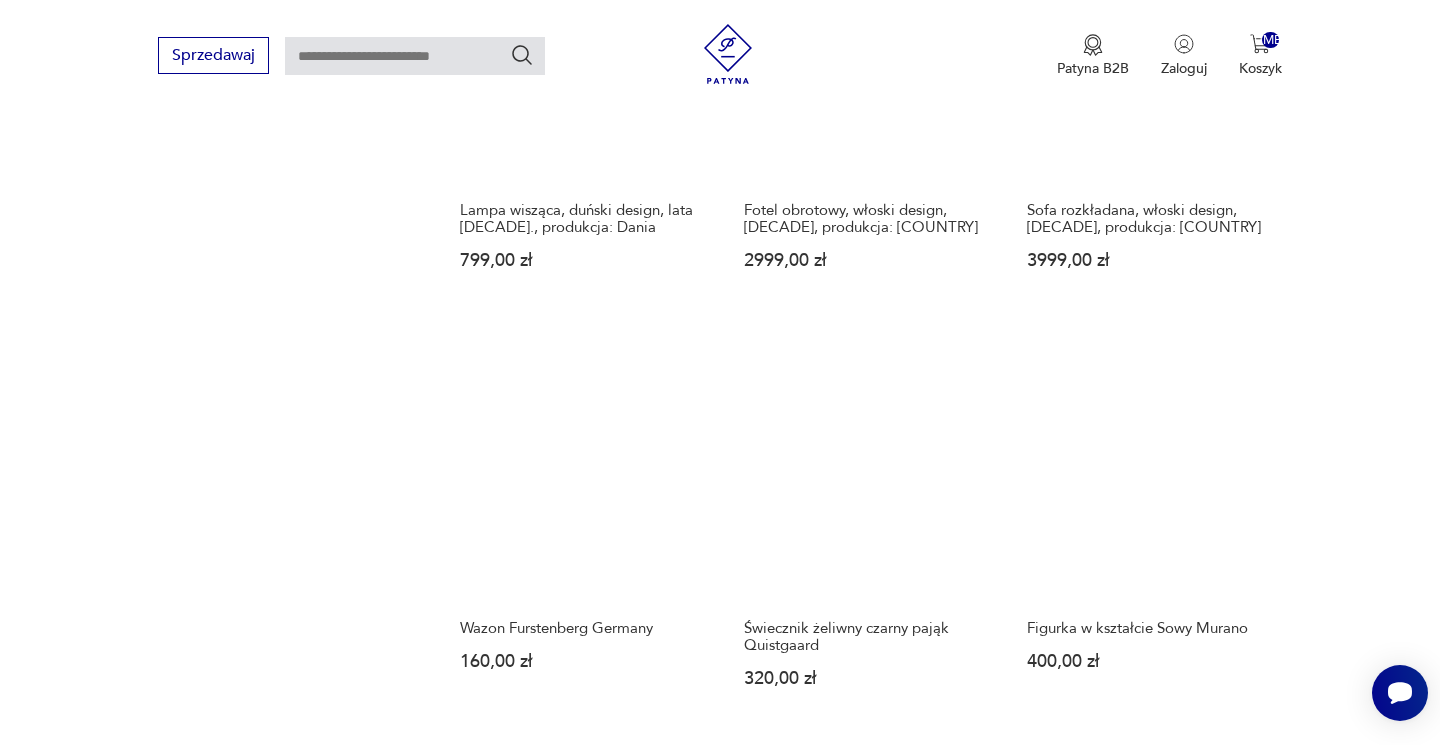 scroll, scrollTop: 1574, scrollLeft: 0, axis: vertical 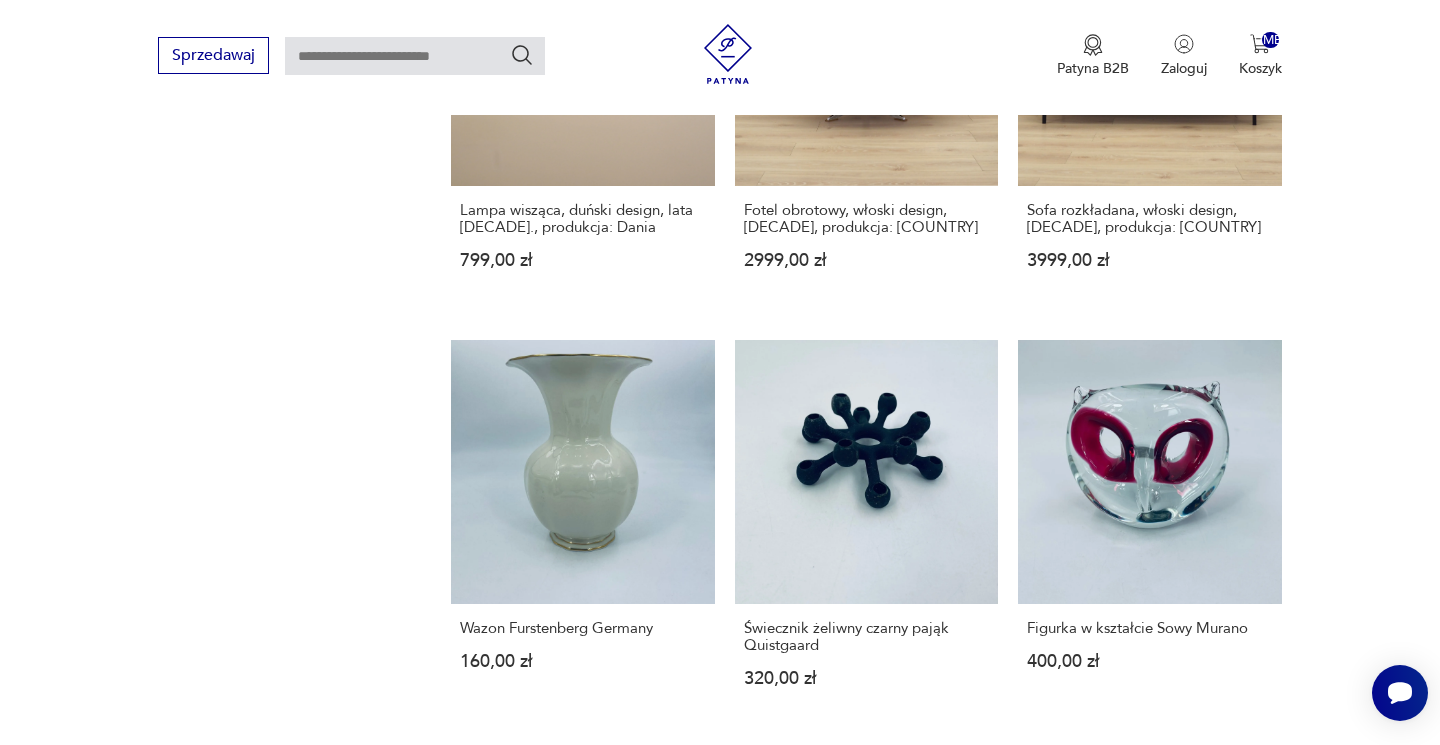 click on "10" at bounding box center [1038, 1631] 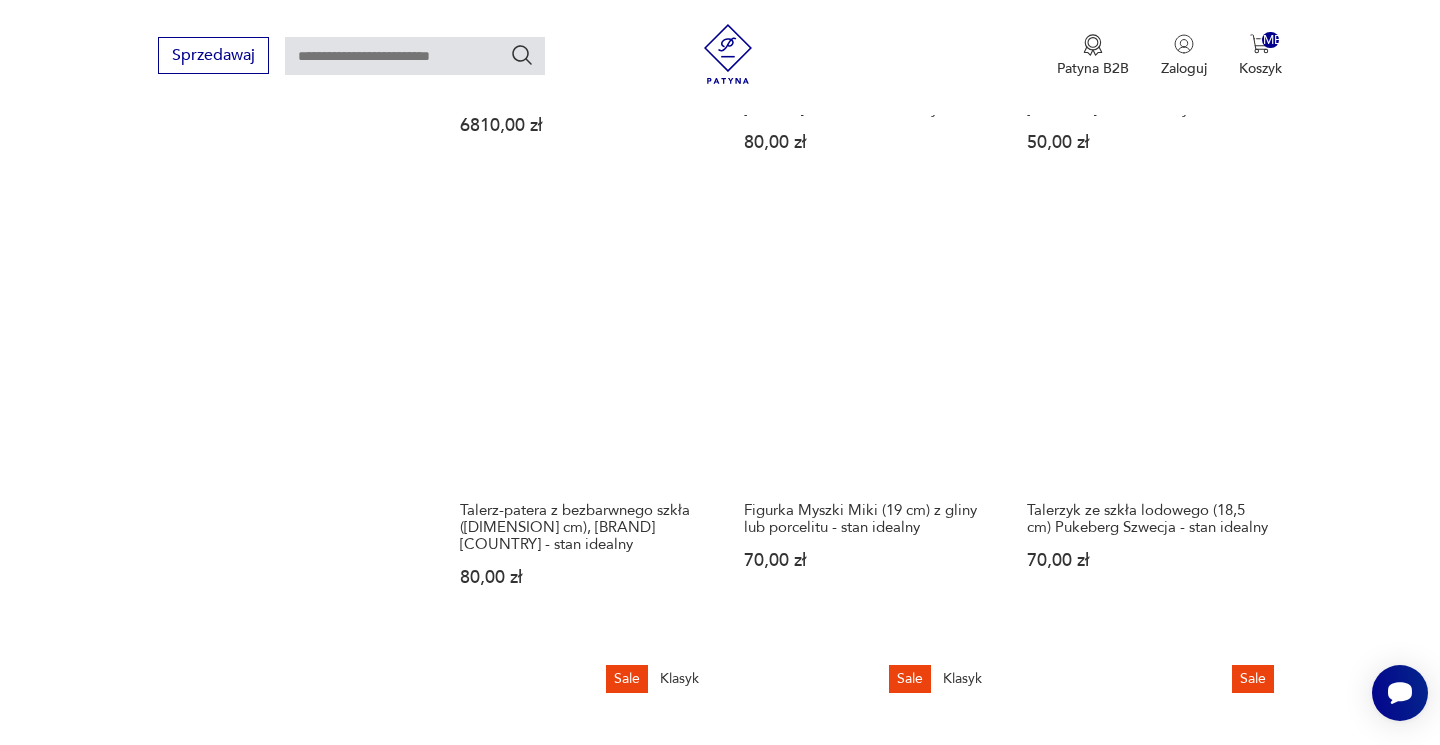 scroll, scrollTop: 1768, scrollLeft: 0, axis: vertical 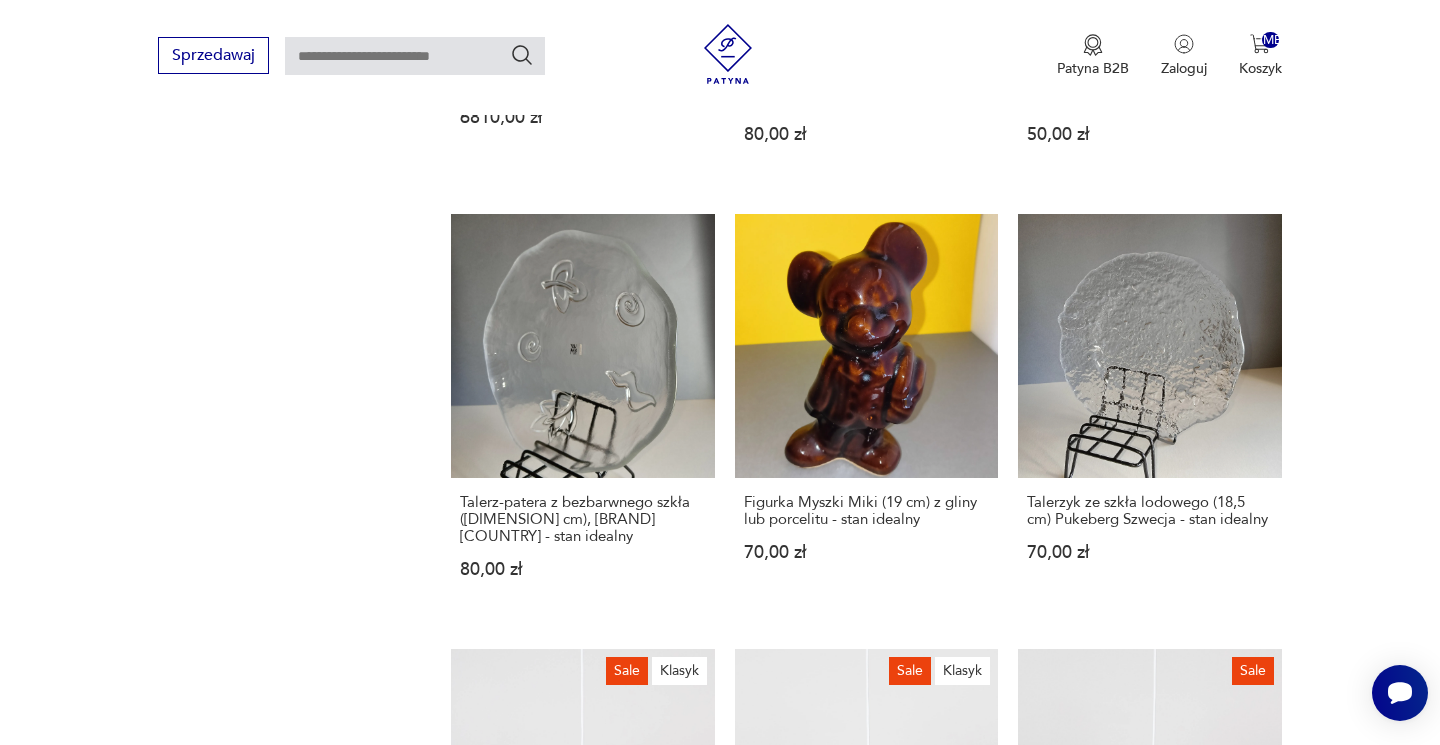 click on "11" at bounding box center [1038, 1585] 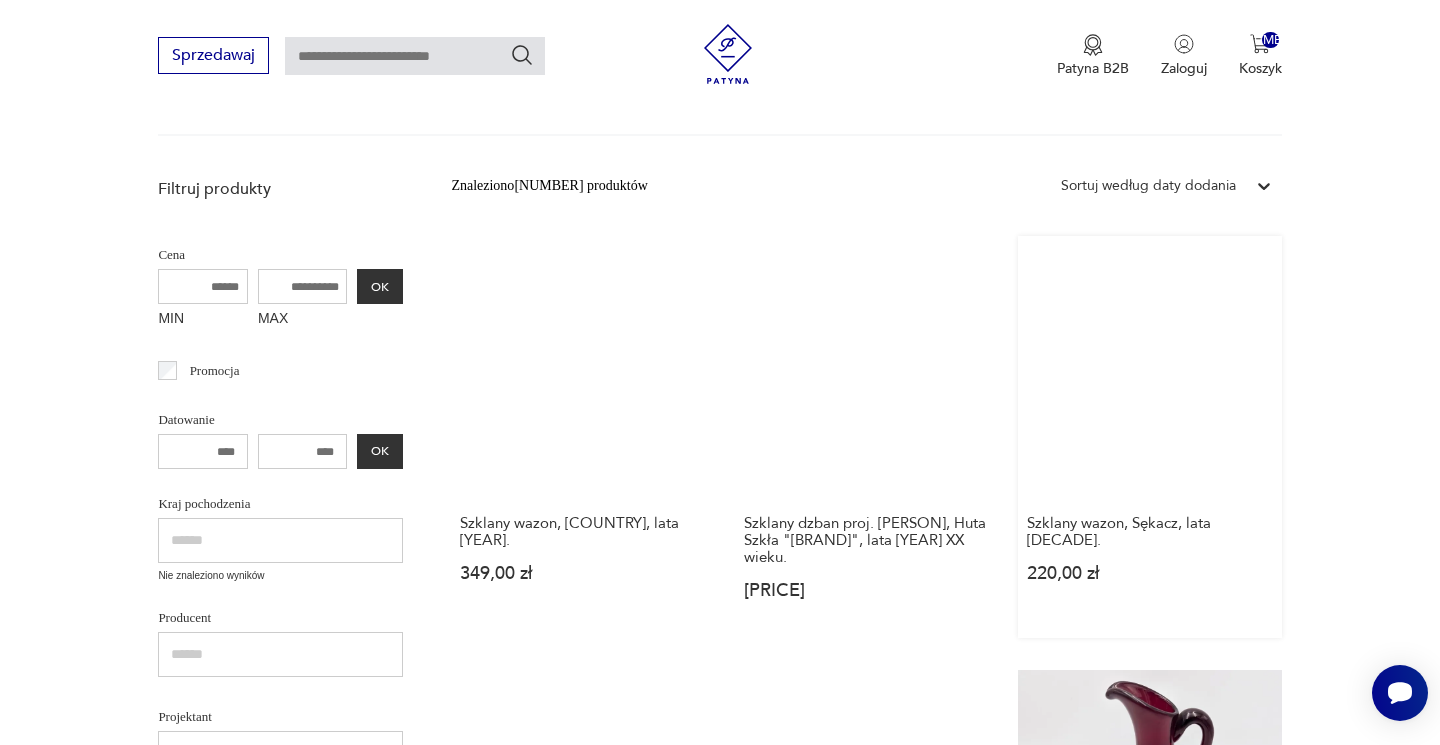 scroll, scrollTop: 392, scrollLeft: 0, axis: vertical 